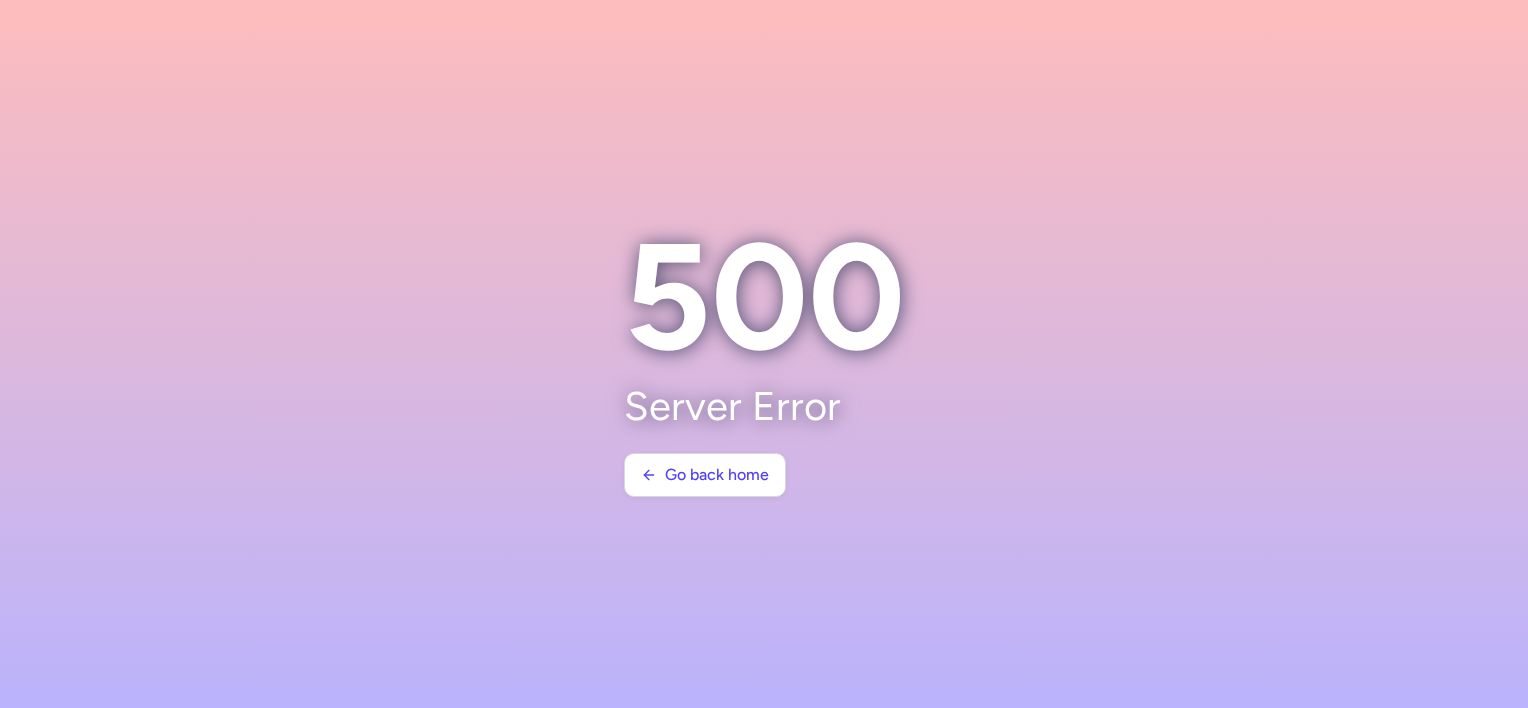 scroll, scrollTop: 0, scrollLeft: 0, axis: both 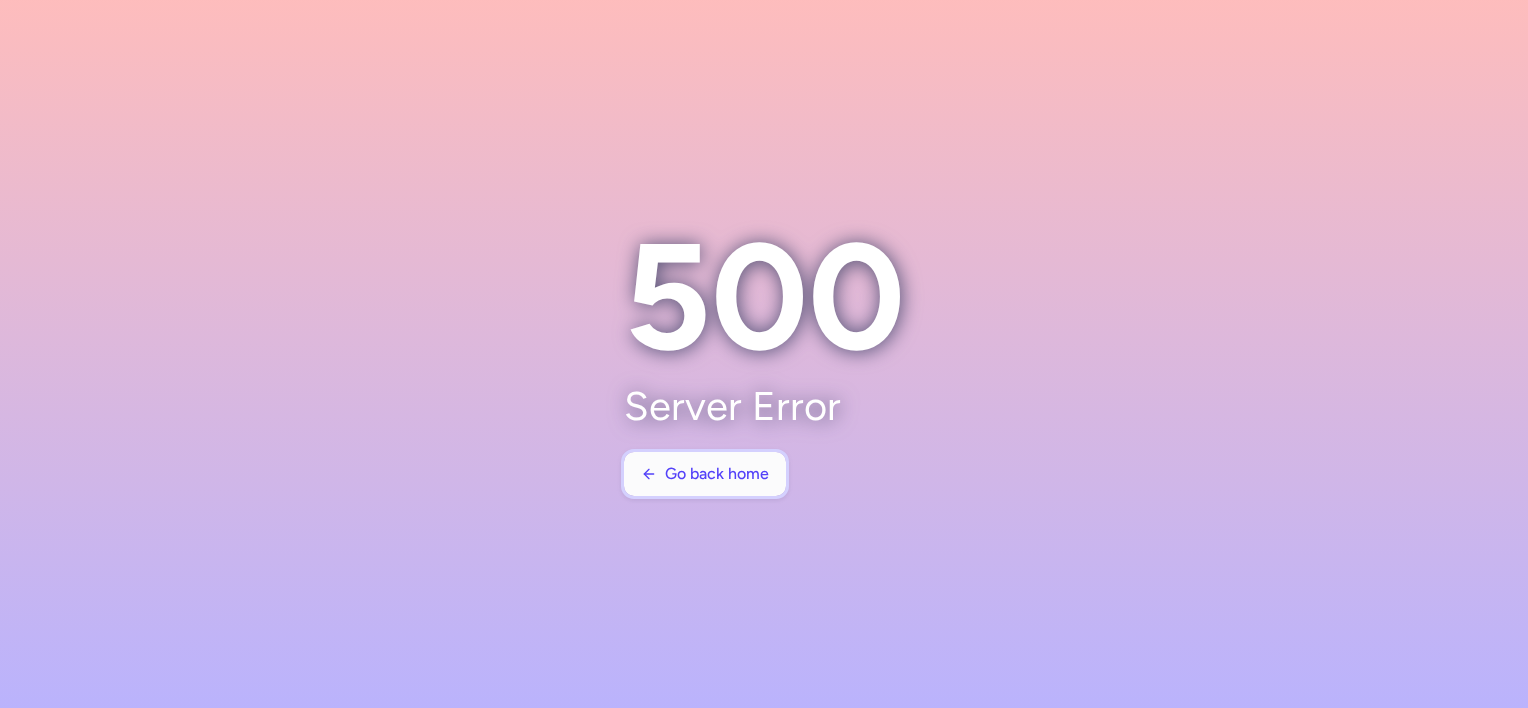 click on "Go back home" at bounding box center (705, 474) 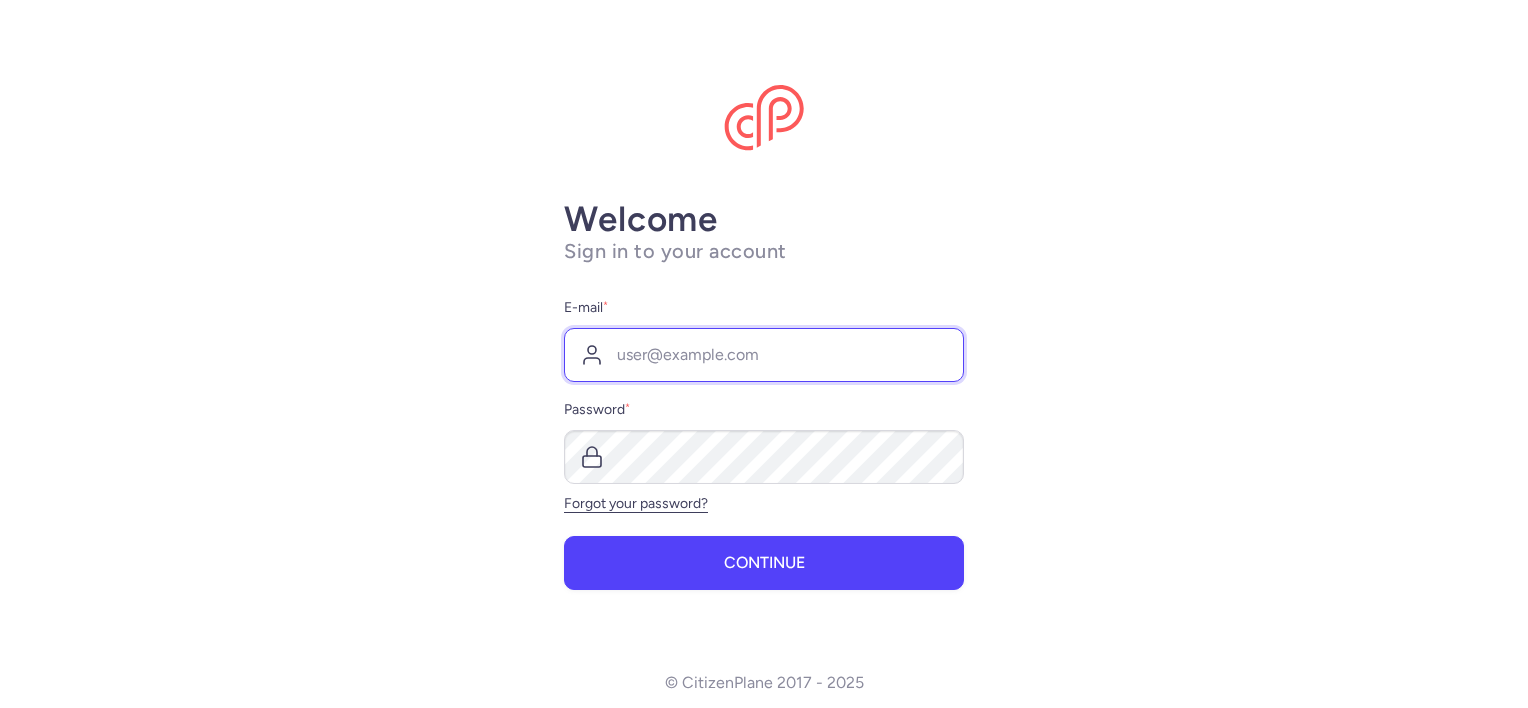type on "v.example@example.com" 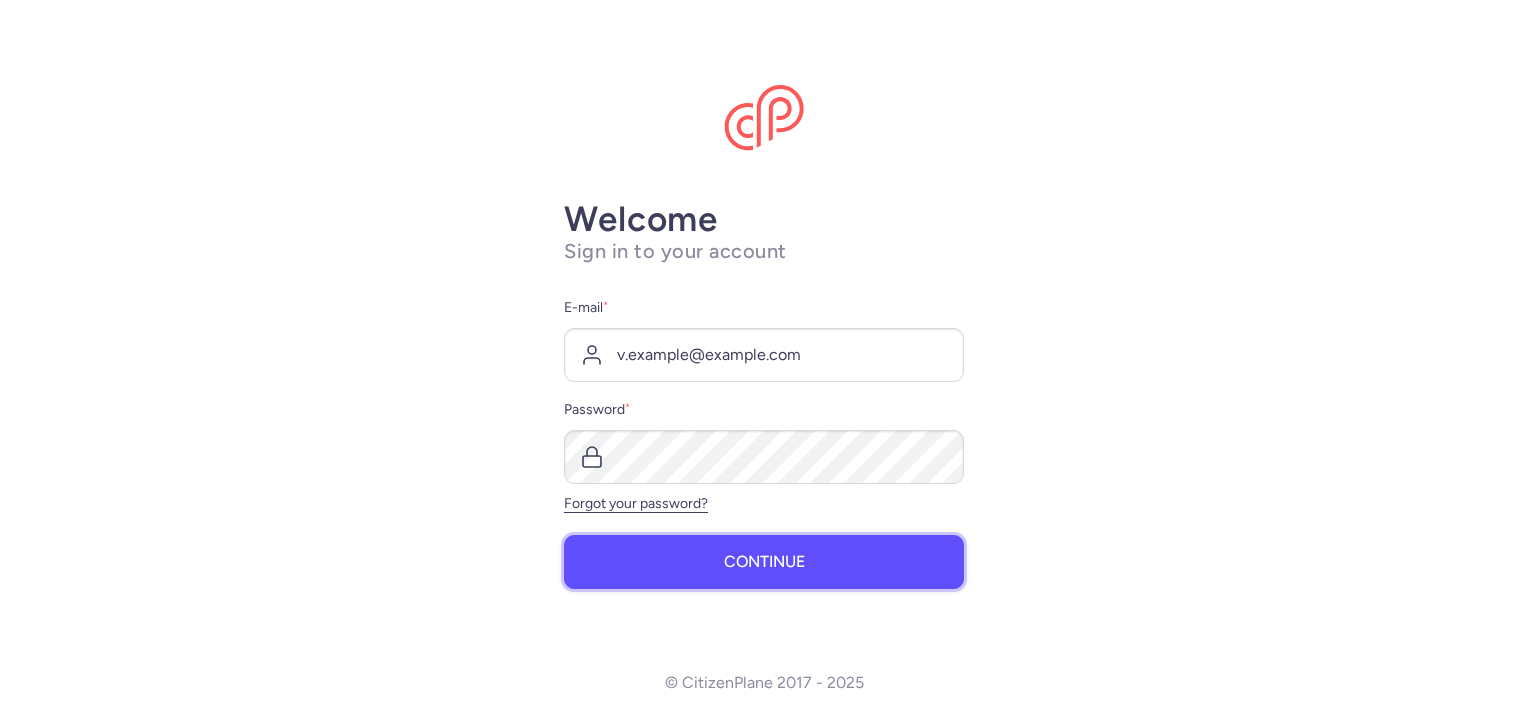 click on "Continue" at bounding box center (764, 562) 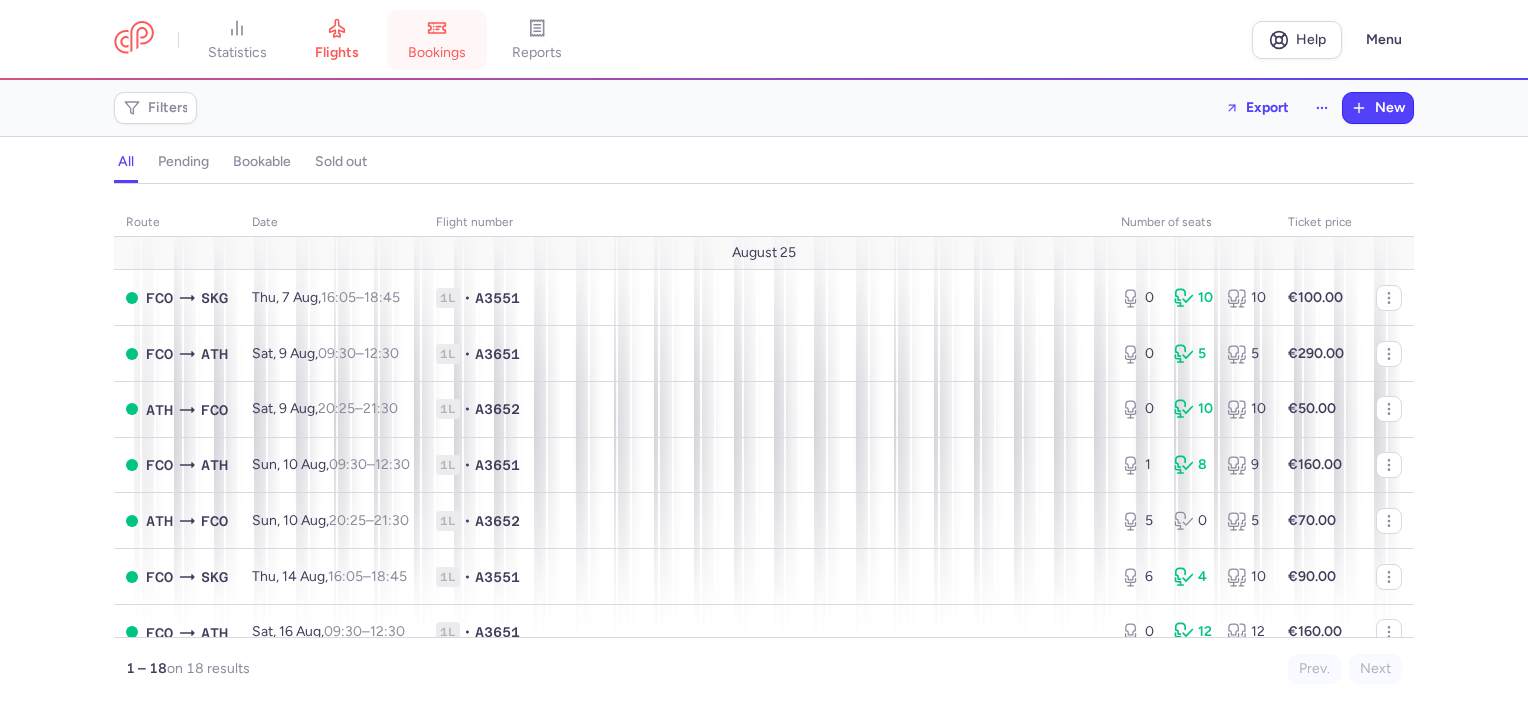 click on "bookings" at bounding box center [437, 40] 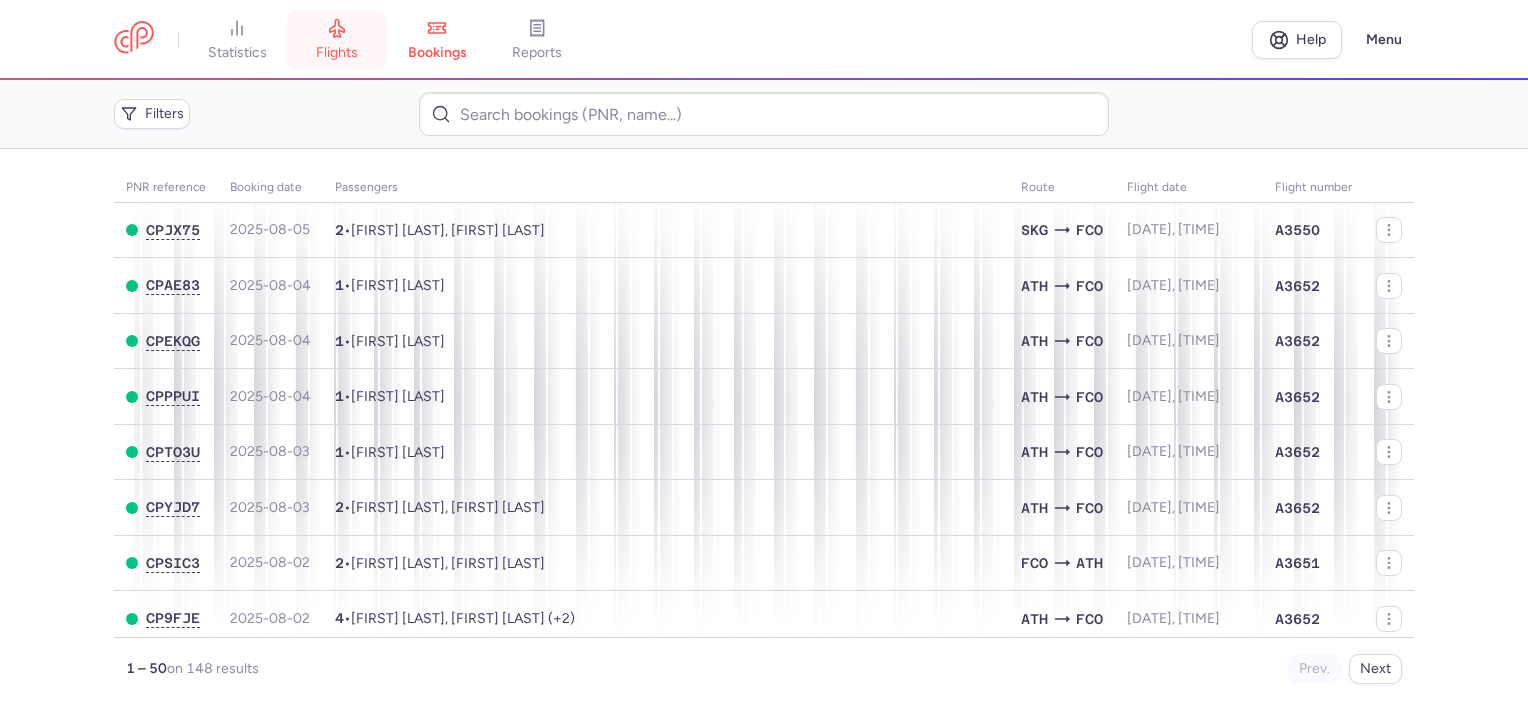 click on "flights" at bounding box center (337, 40) 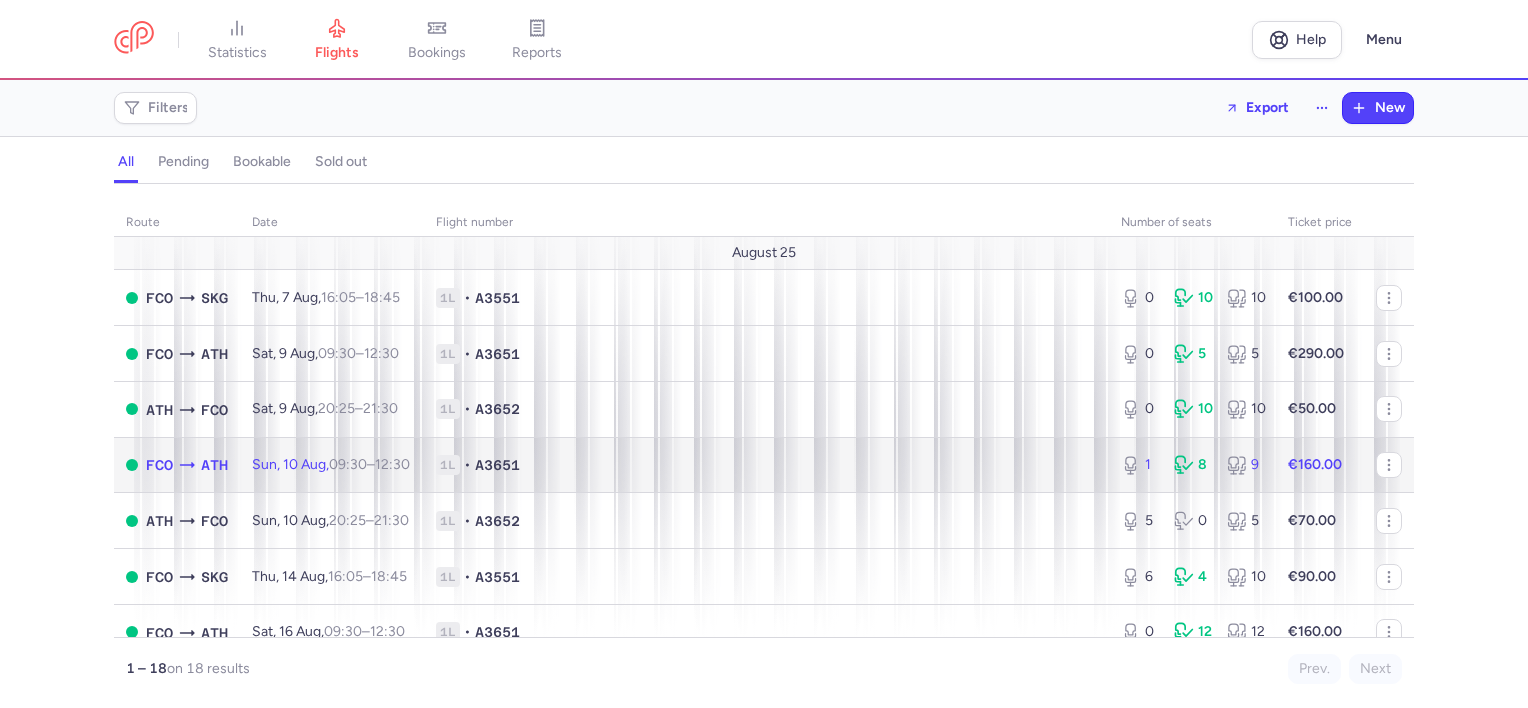 click on "1L • A3651" 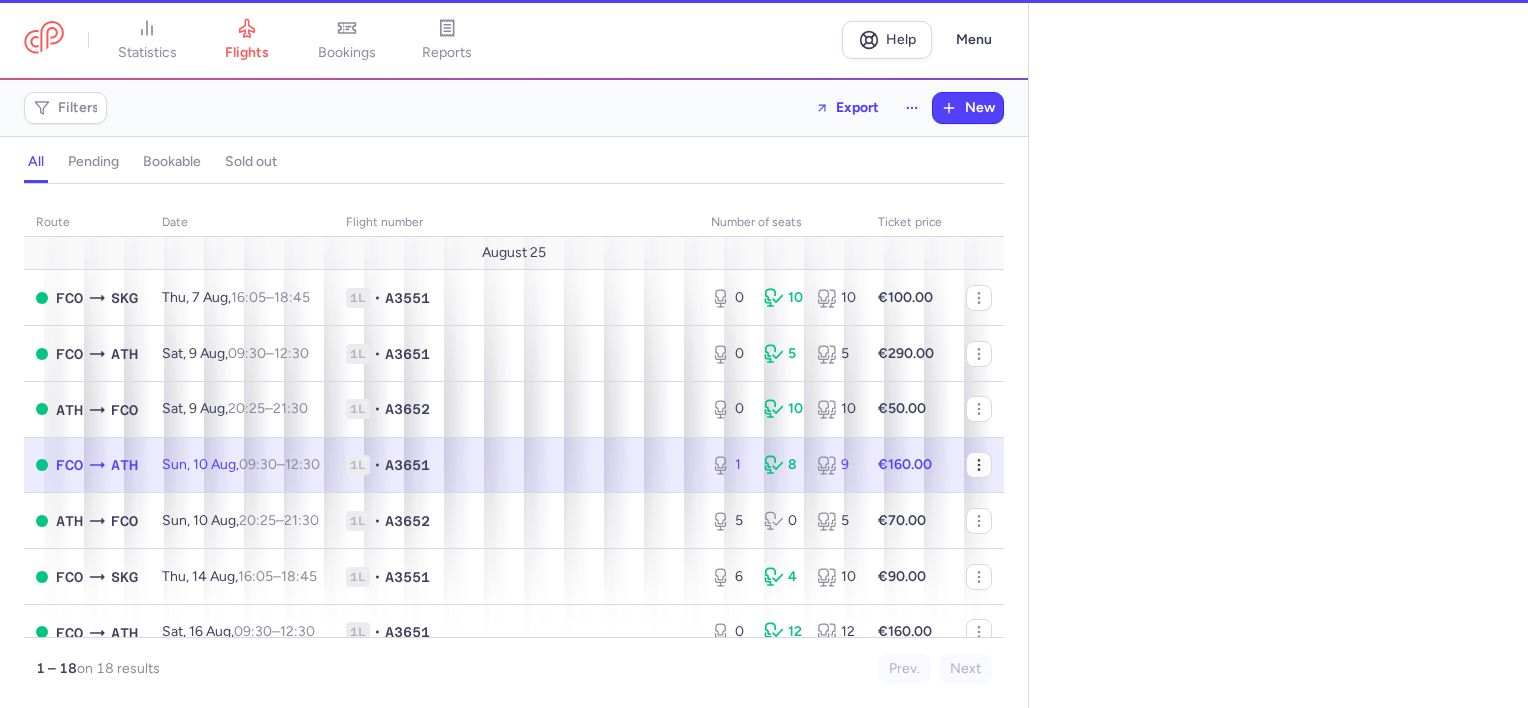select on "days" 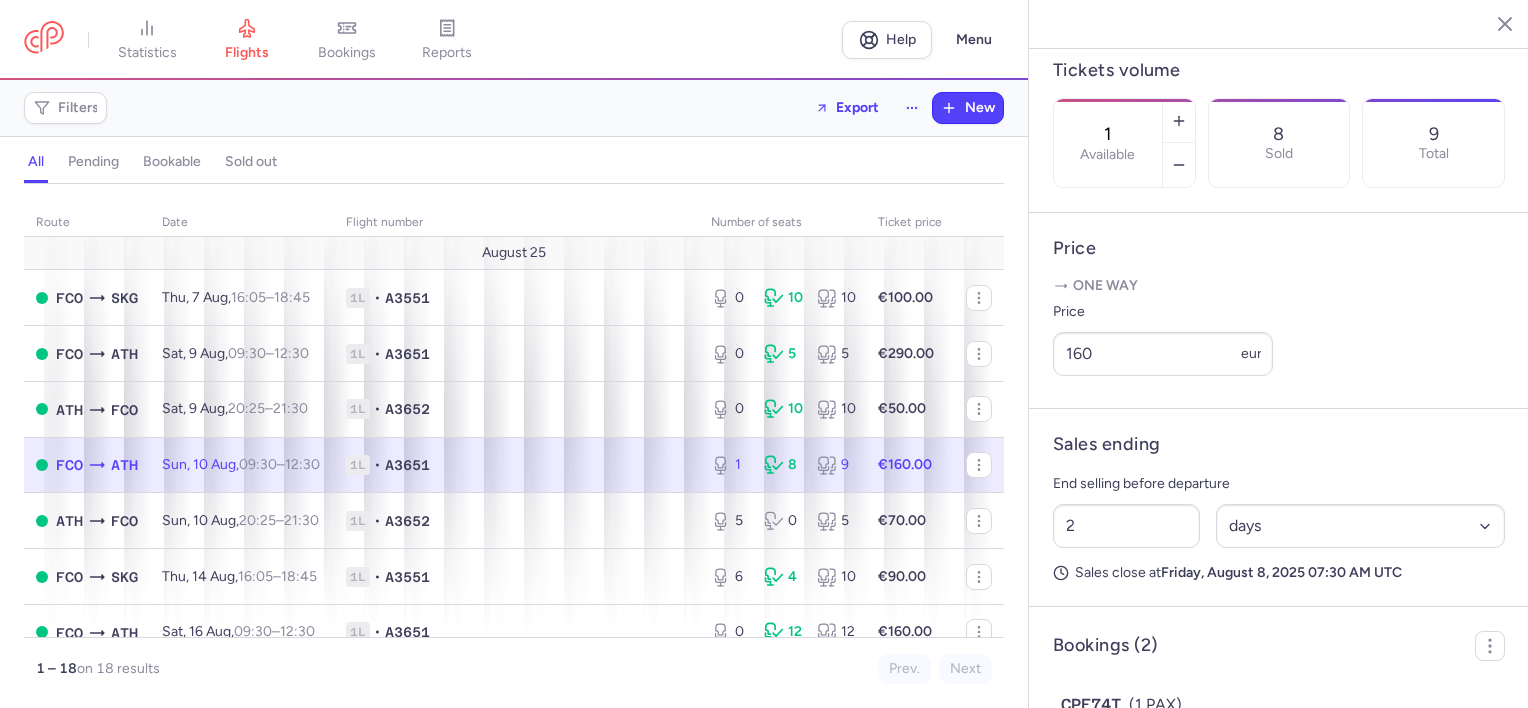 scroll, scrollTop: 600, scrollLeft: 0, axis: vertical 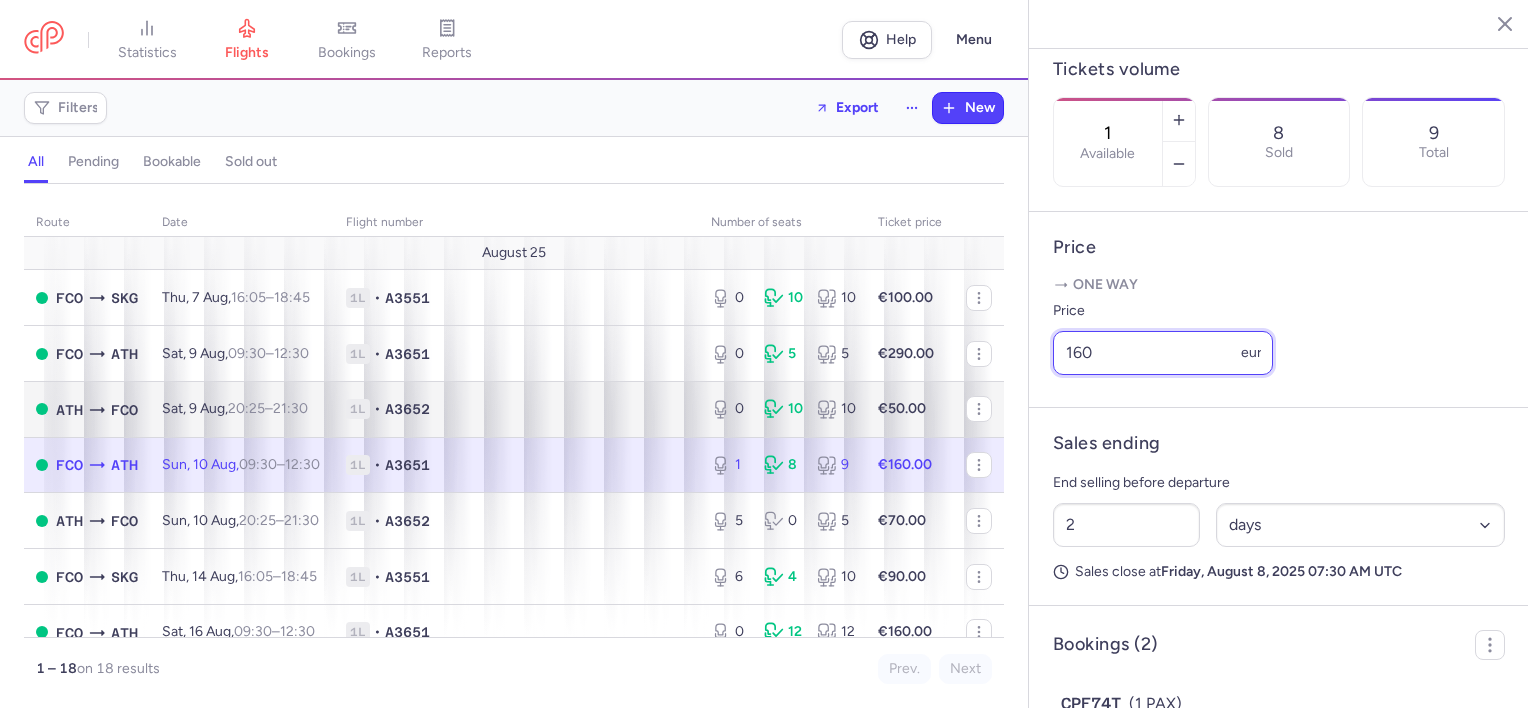drag, startPoint x: 1141, startPoint y: 417, endPoint x: 929, endPoint y: 409, distance: 212.1509 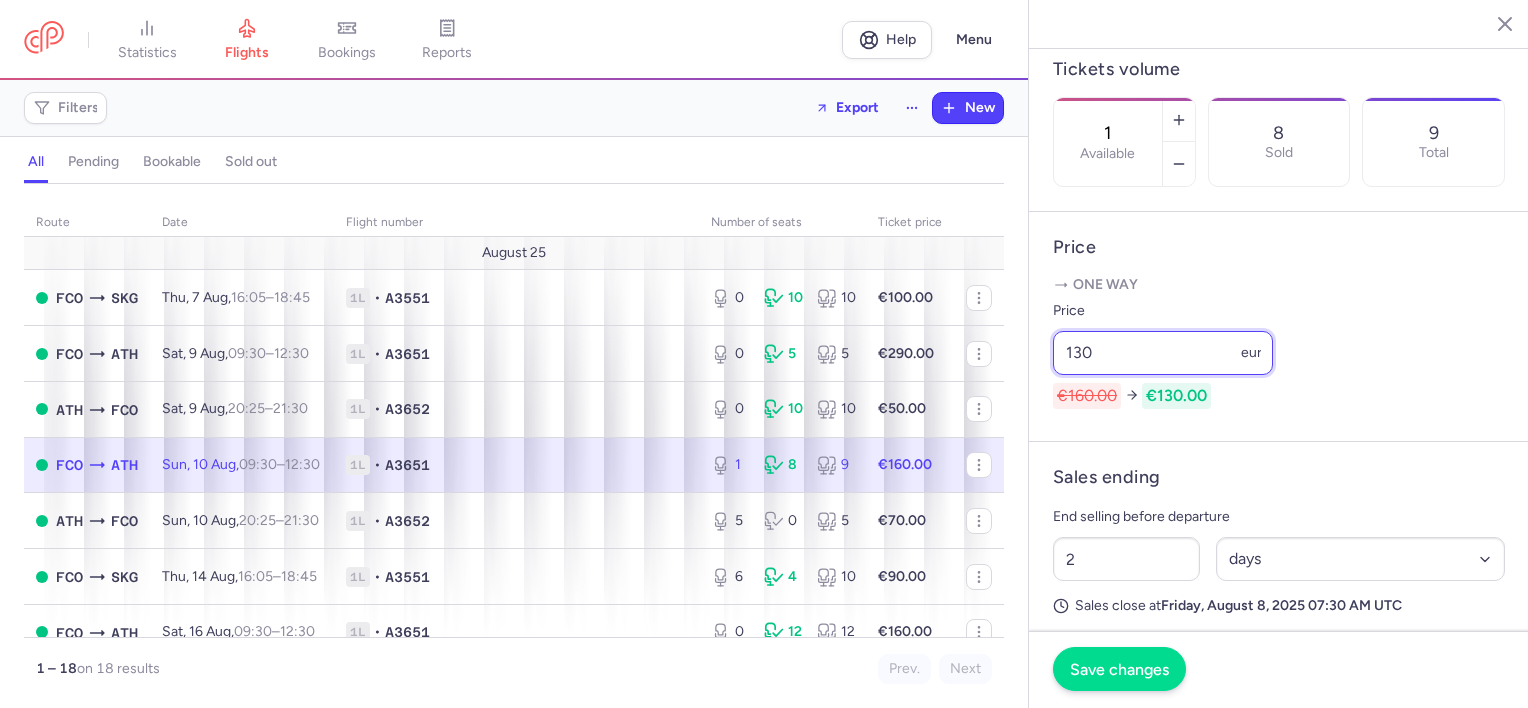 type on "130" 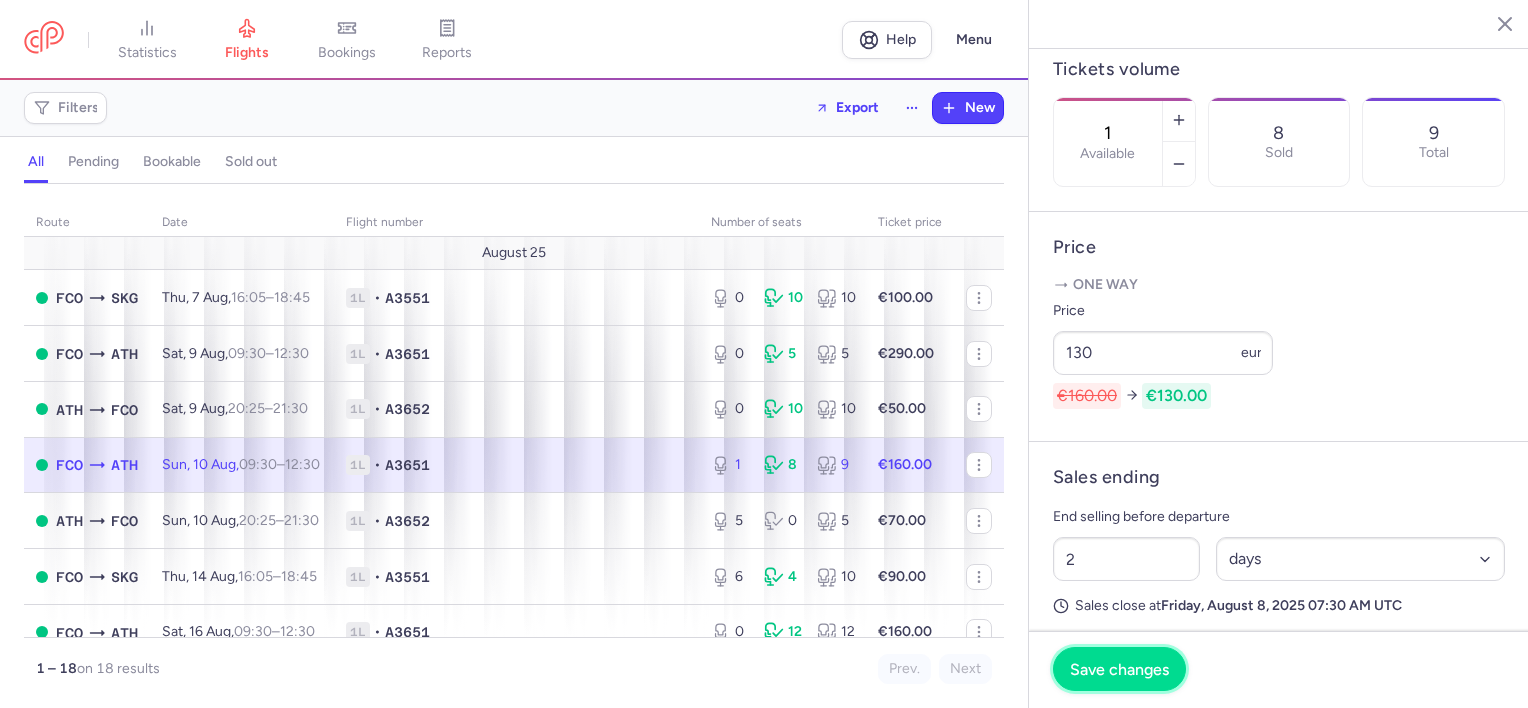 click on "Save changes" at bounding box center (1119, 669) 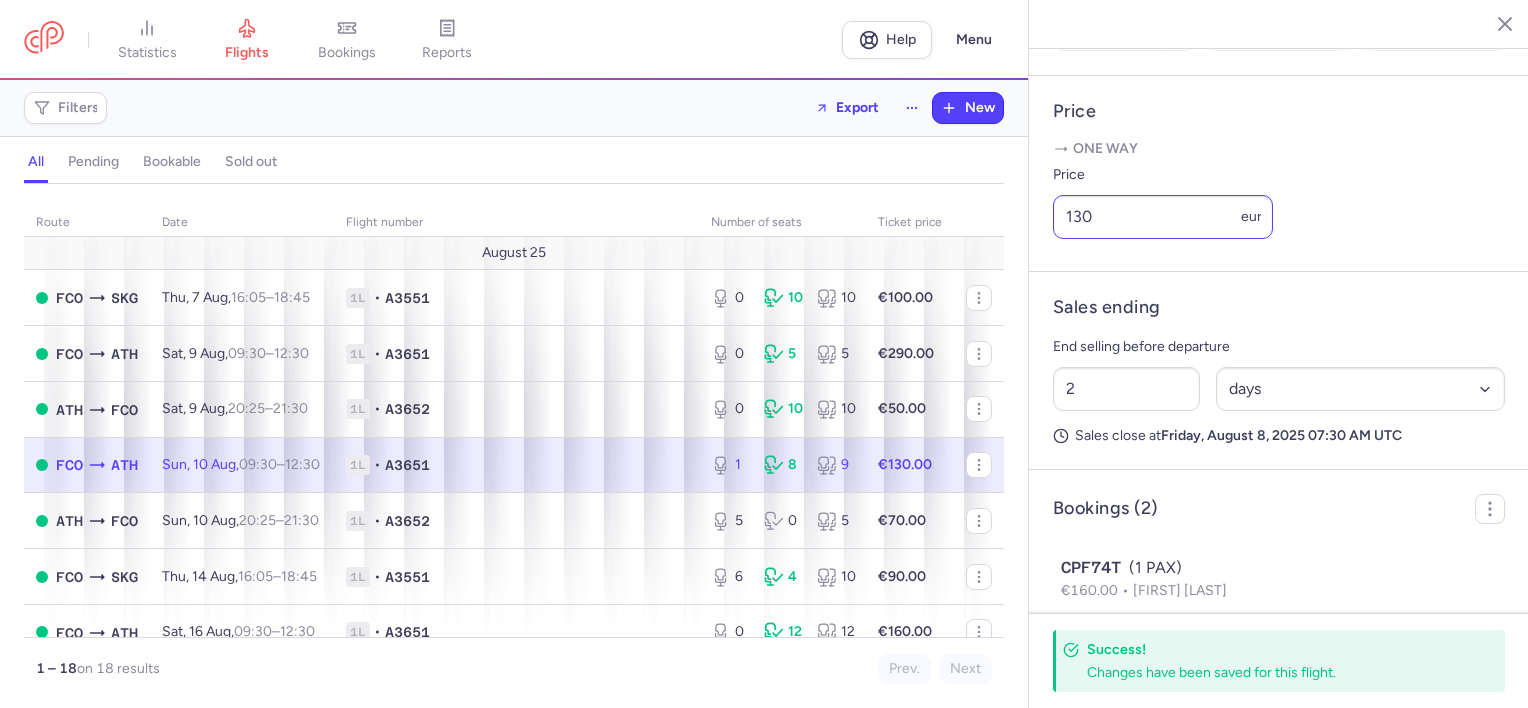 scroll, scrollTop: 895, scrollLeft: 0, axis: vertical 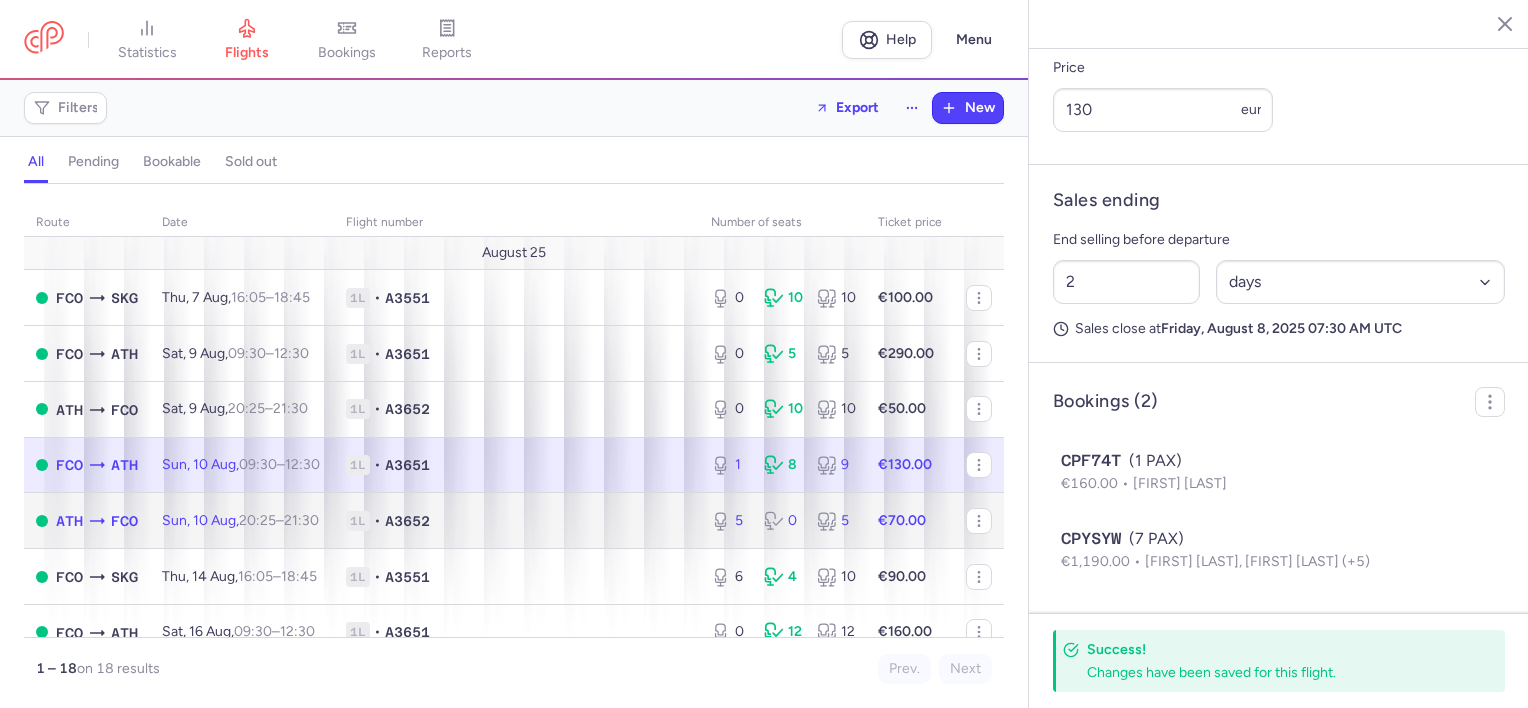 click on "•" 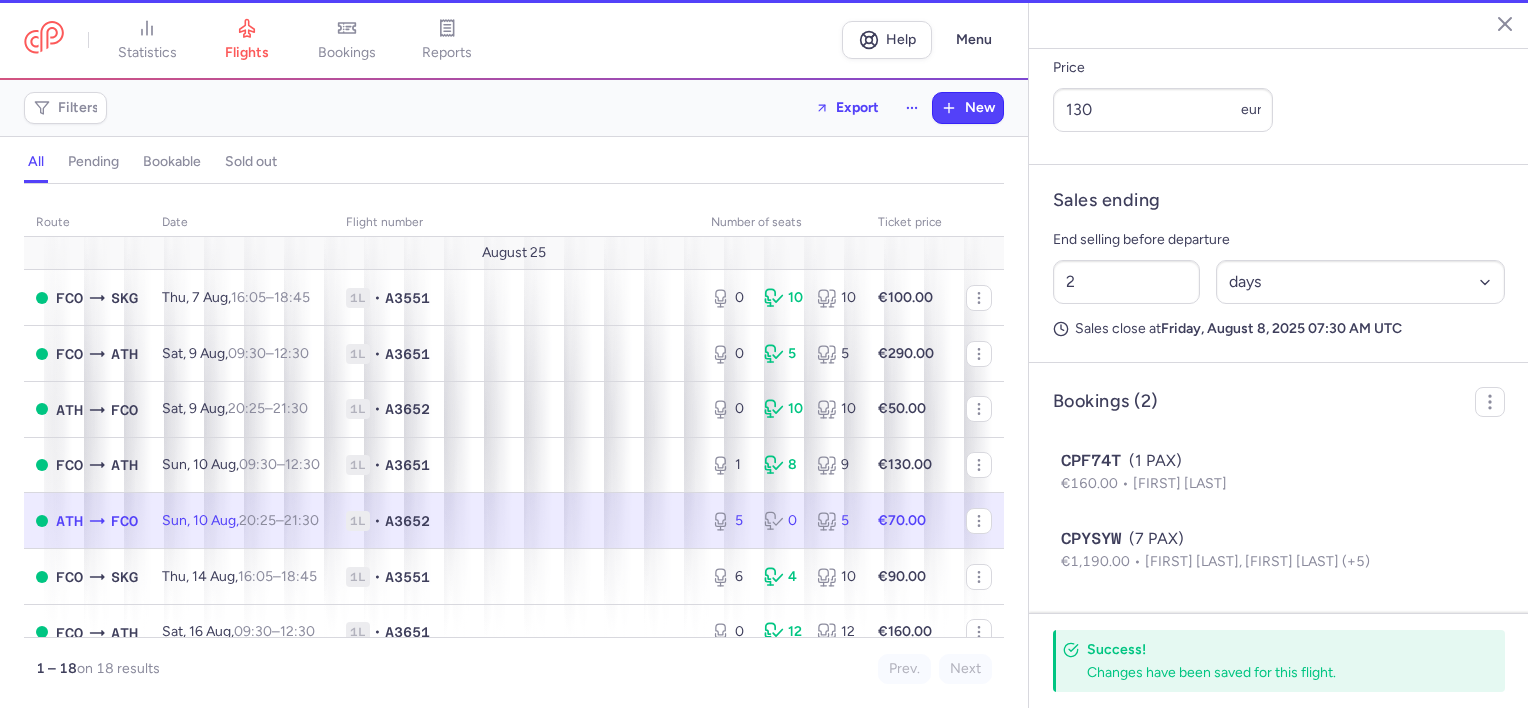 type on "5" 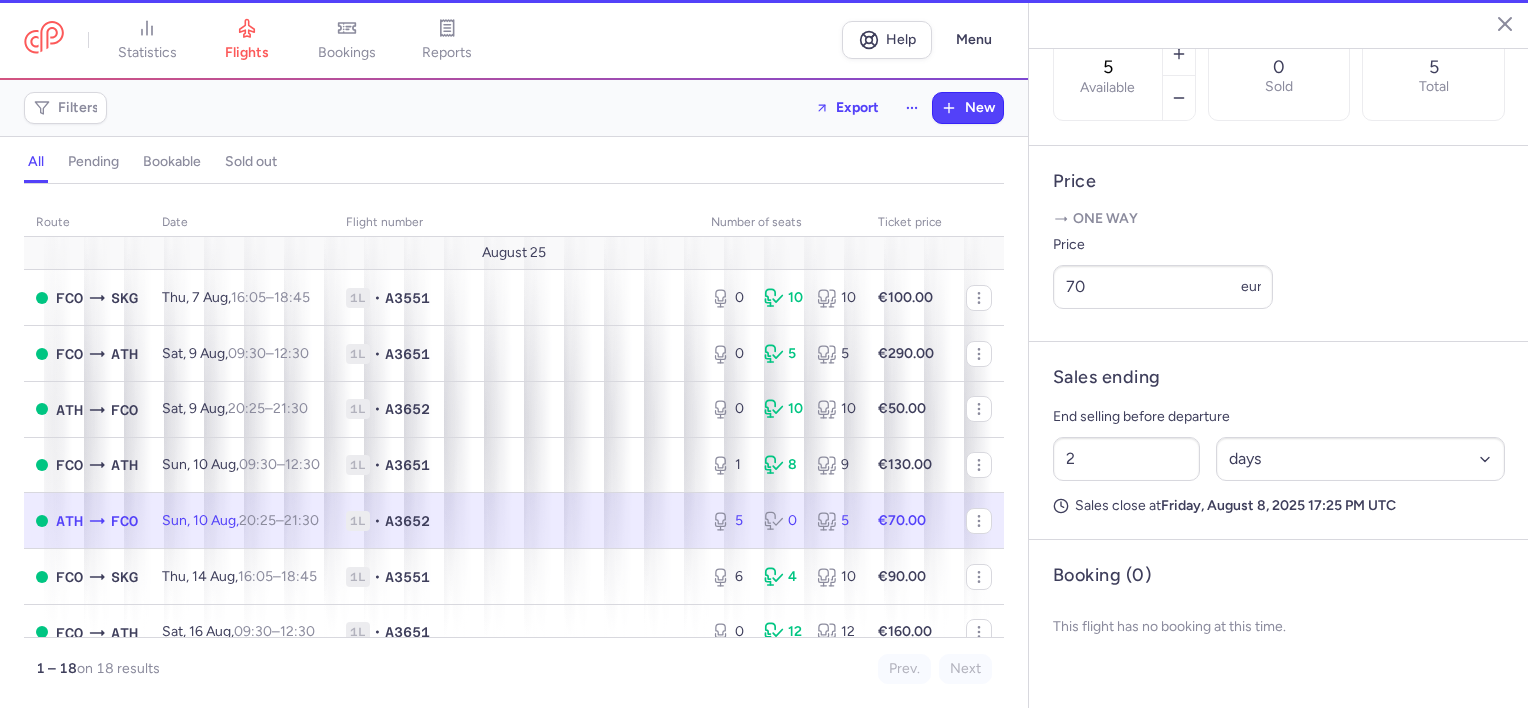 scroll, scrollTop: 670, scrollLeft: 0, axis: vertical 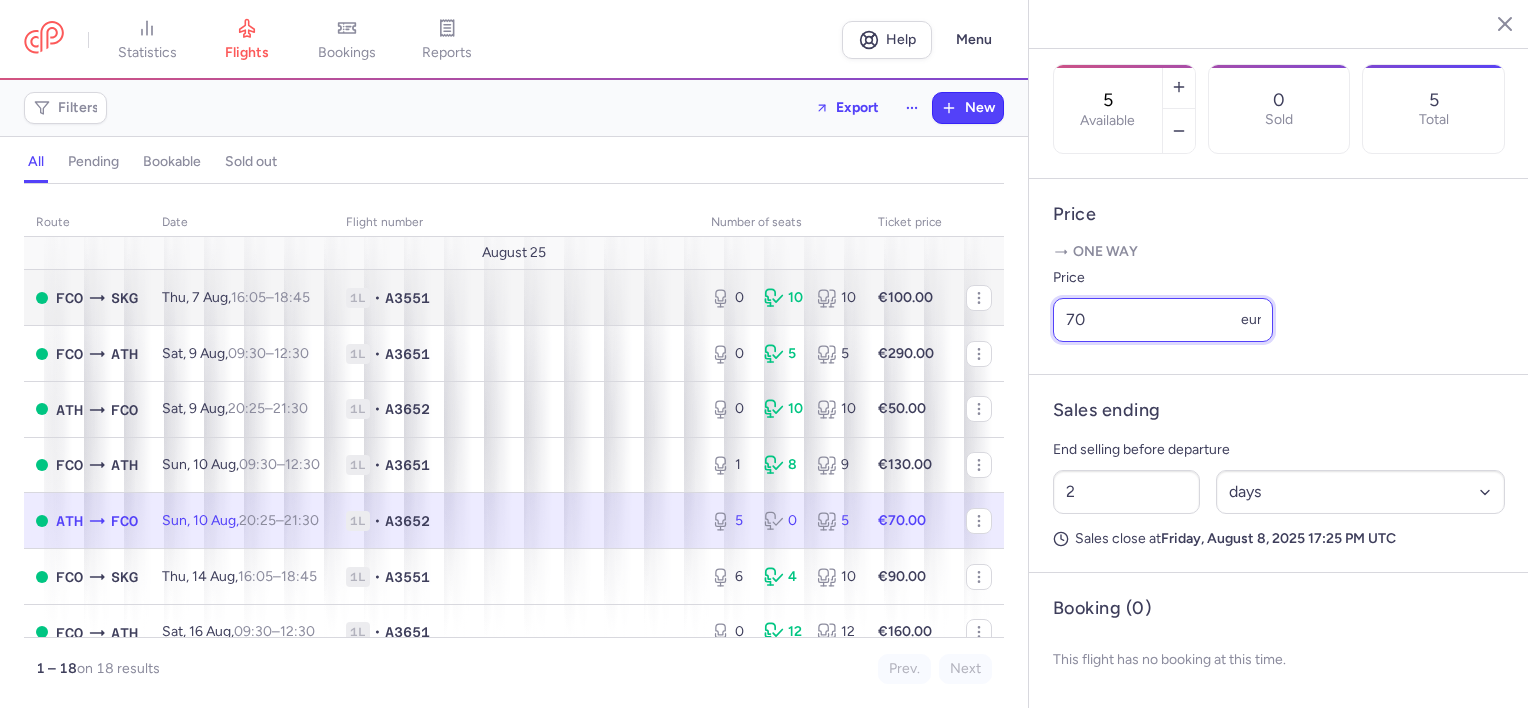 drag, startPoint x: 1131, startPoint y: 315, endPoint x: 916, endPoint y: 320, distance: 215.05814 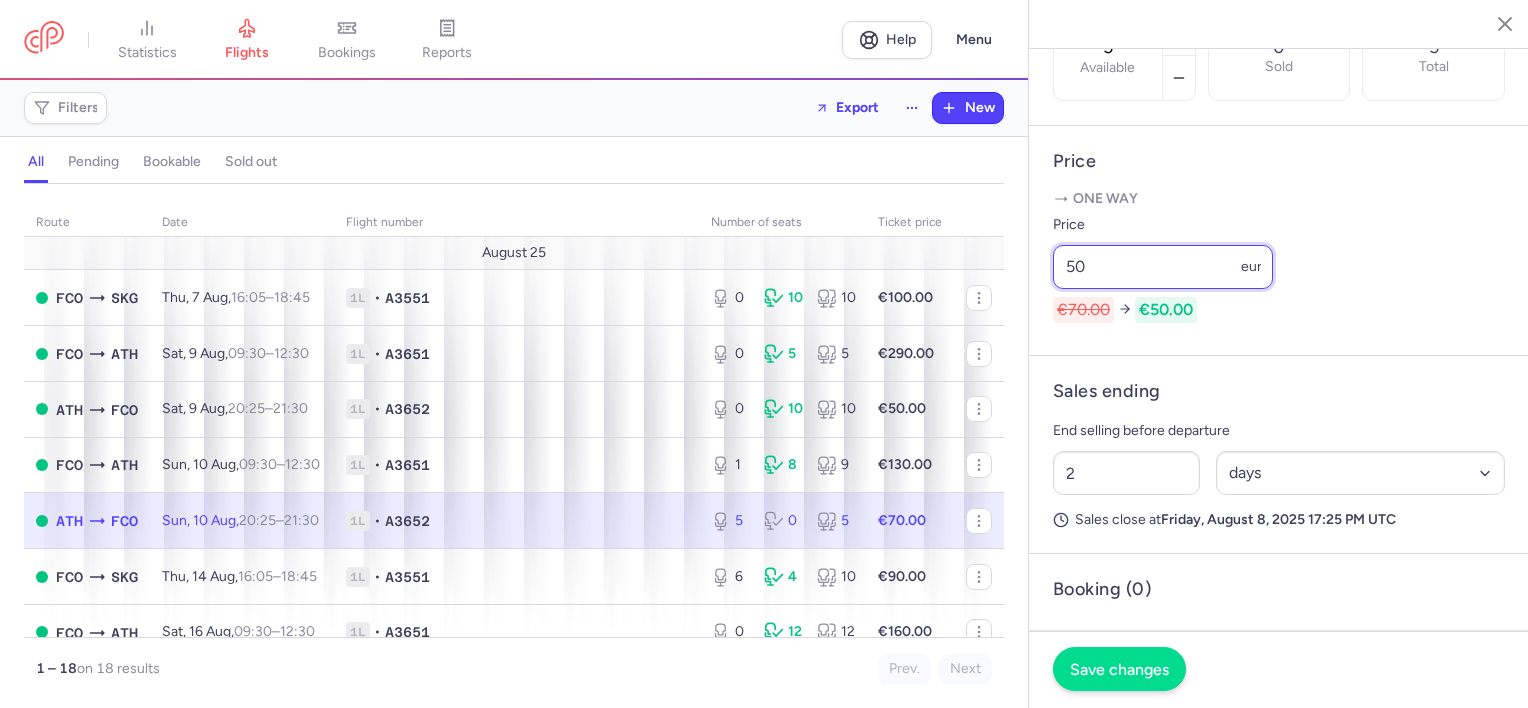 type on "50" 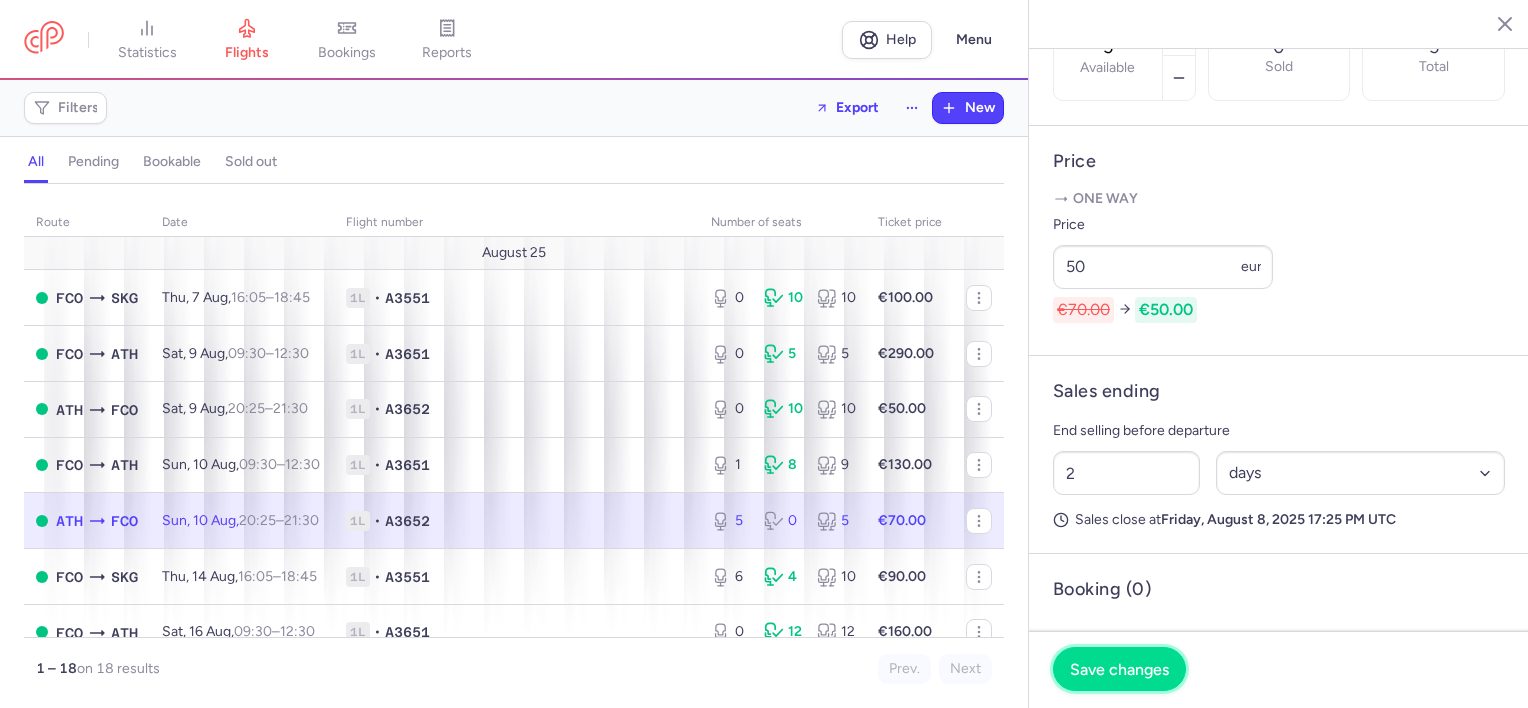 click on "Save changes" at bounding box center (1119, 669) 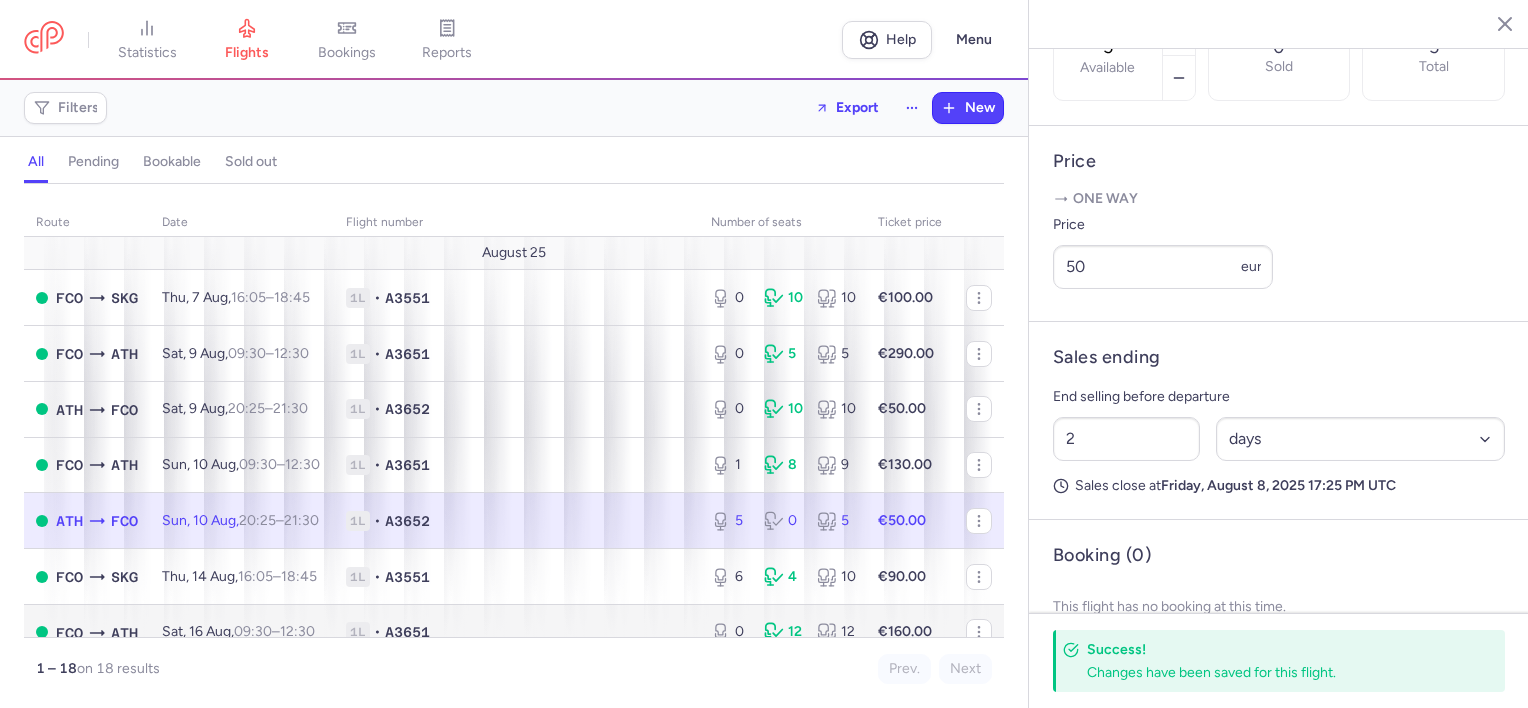 scroll, scrollTop: 100, scrollLeft: 0, axis: vertical 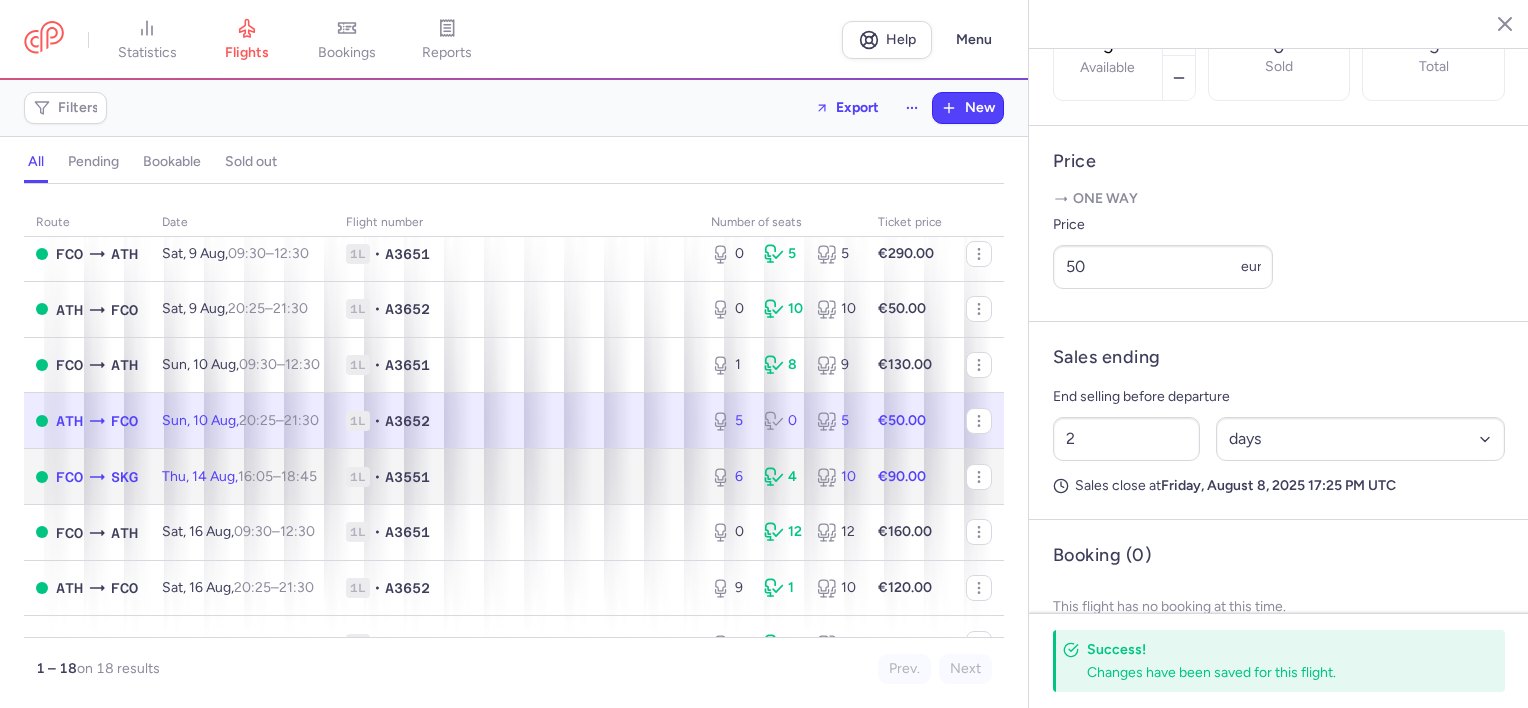 click on "1L • A3551" 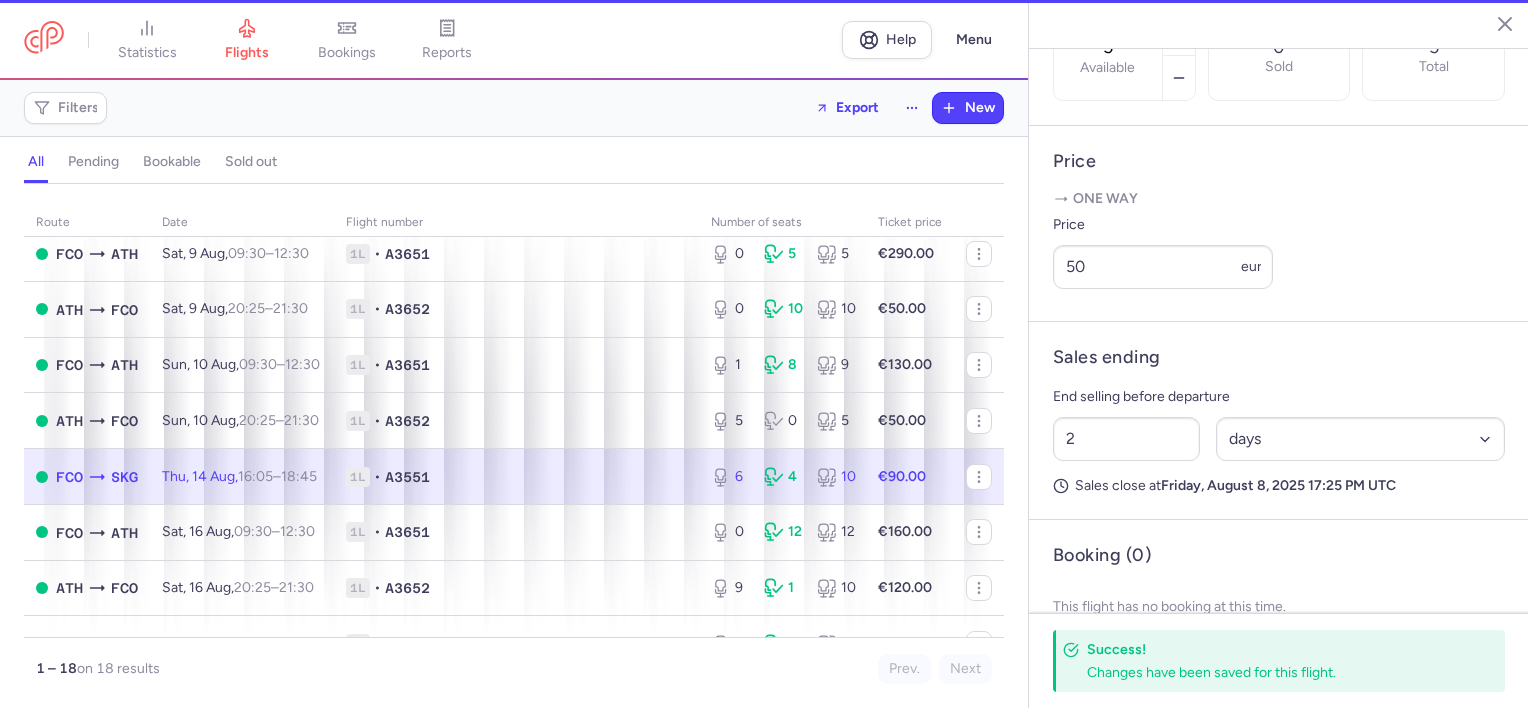 type on "6" 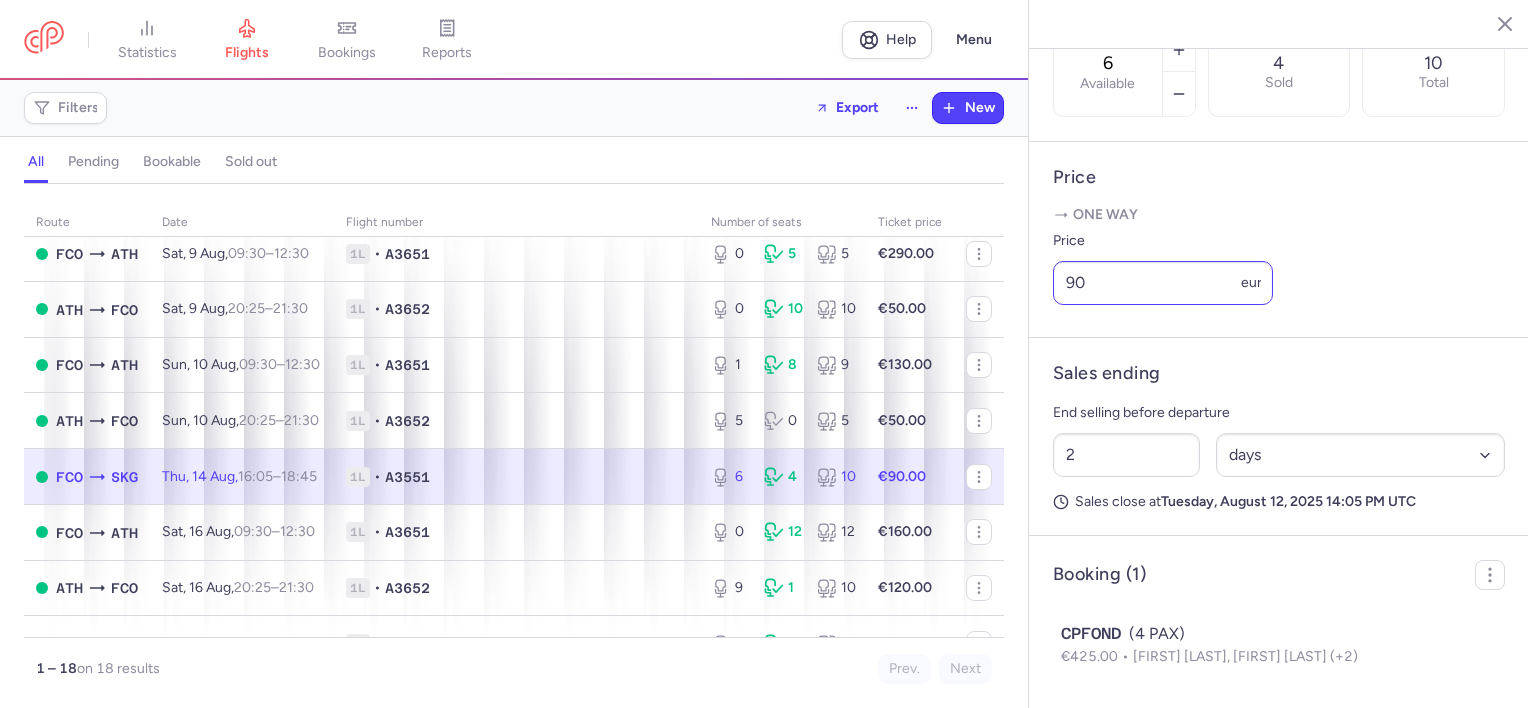 scroll, scrollTop: 722, scrollLeft: 0, axis: vertical 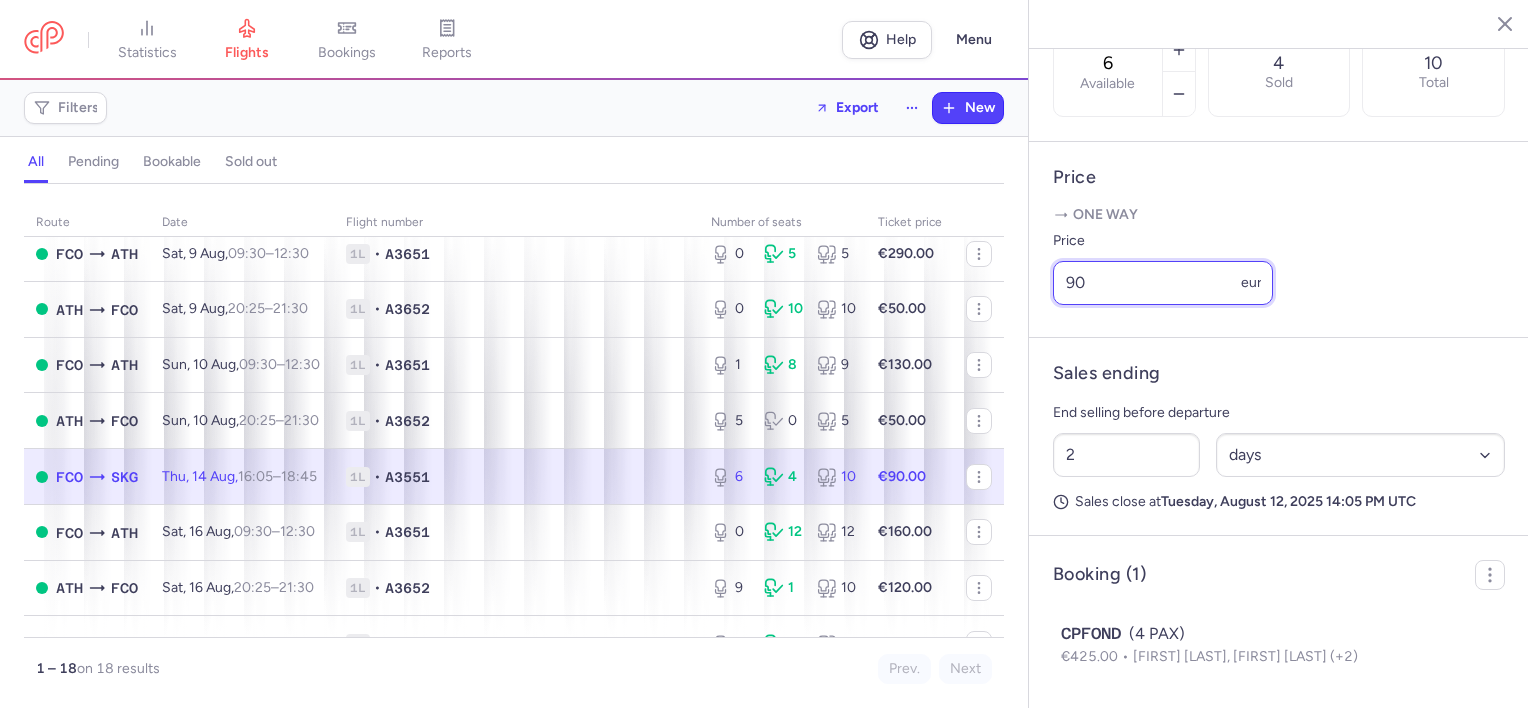 drag, startPoint x: 1108, startPoint y: 266, endPoint x: 1036, endPoint y: 266, distance: 72 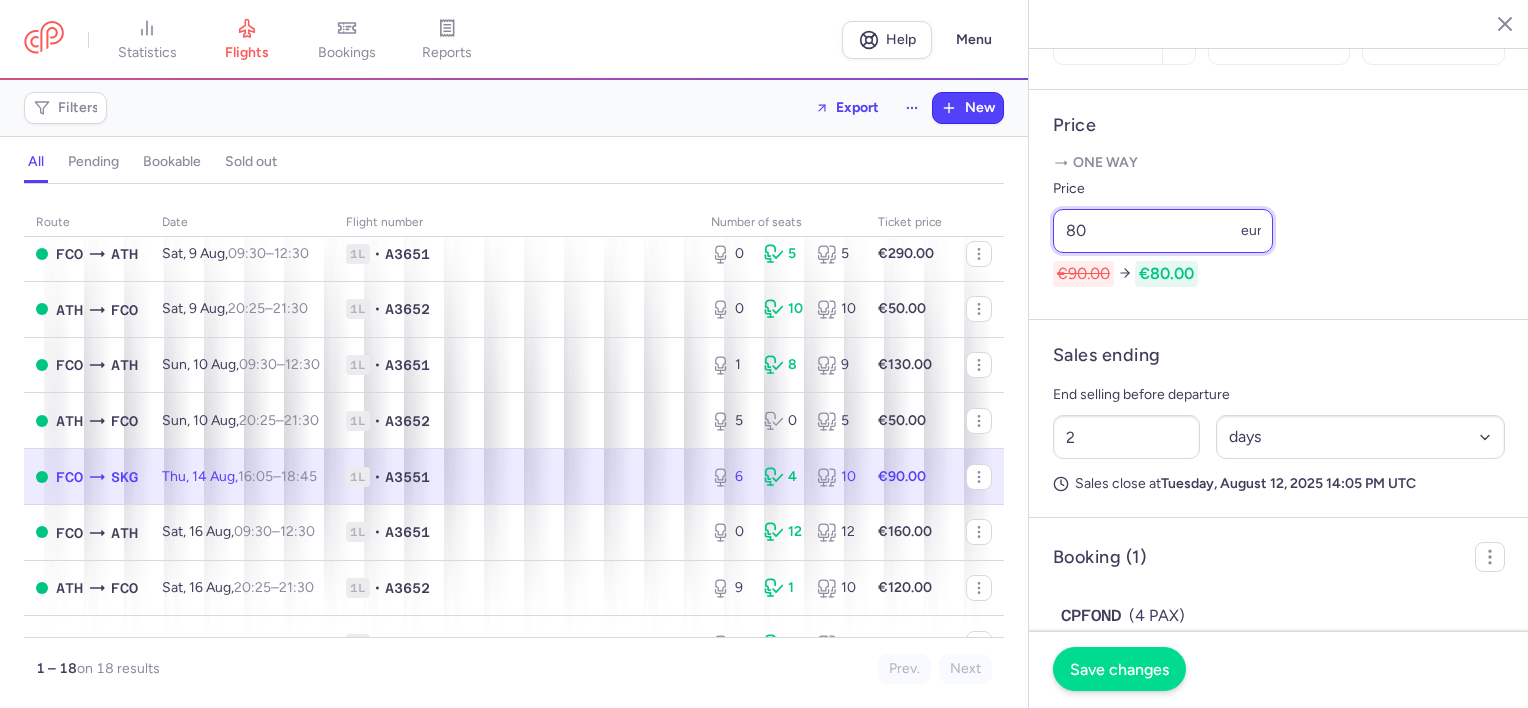 type on "80" 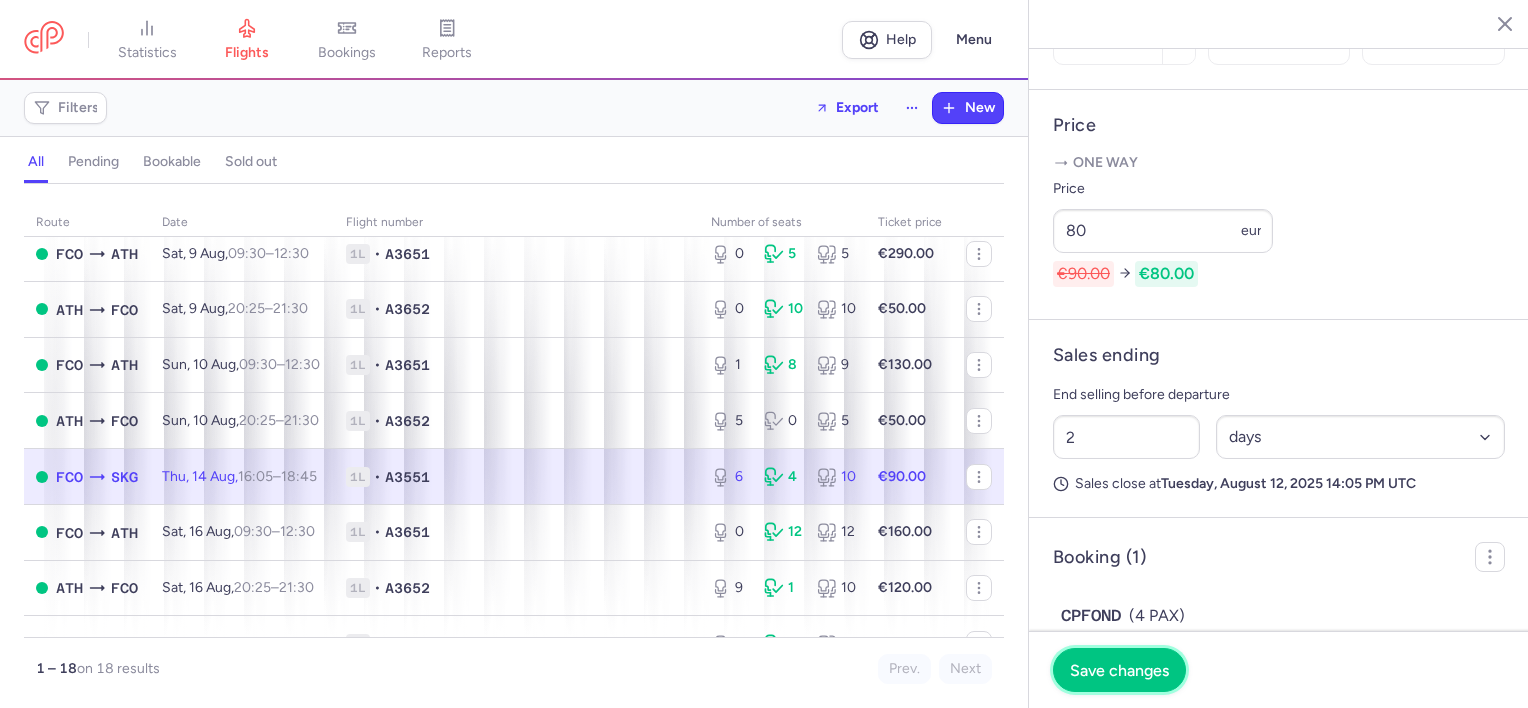 drag, startPoint x: 1107, startPoint y: 657, endPoint x: 1056, endPoint y: 649, distance: 51.62364 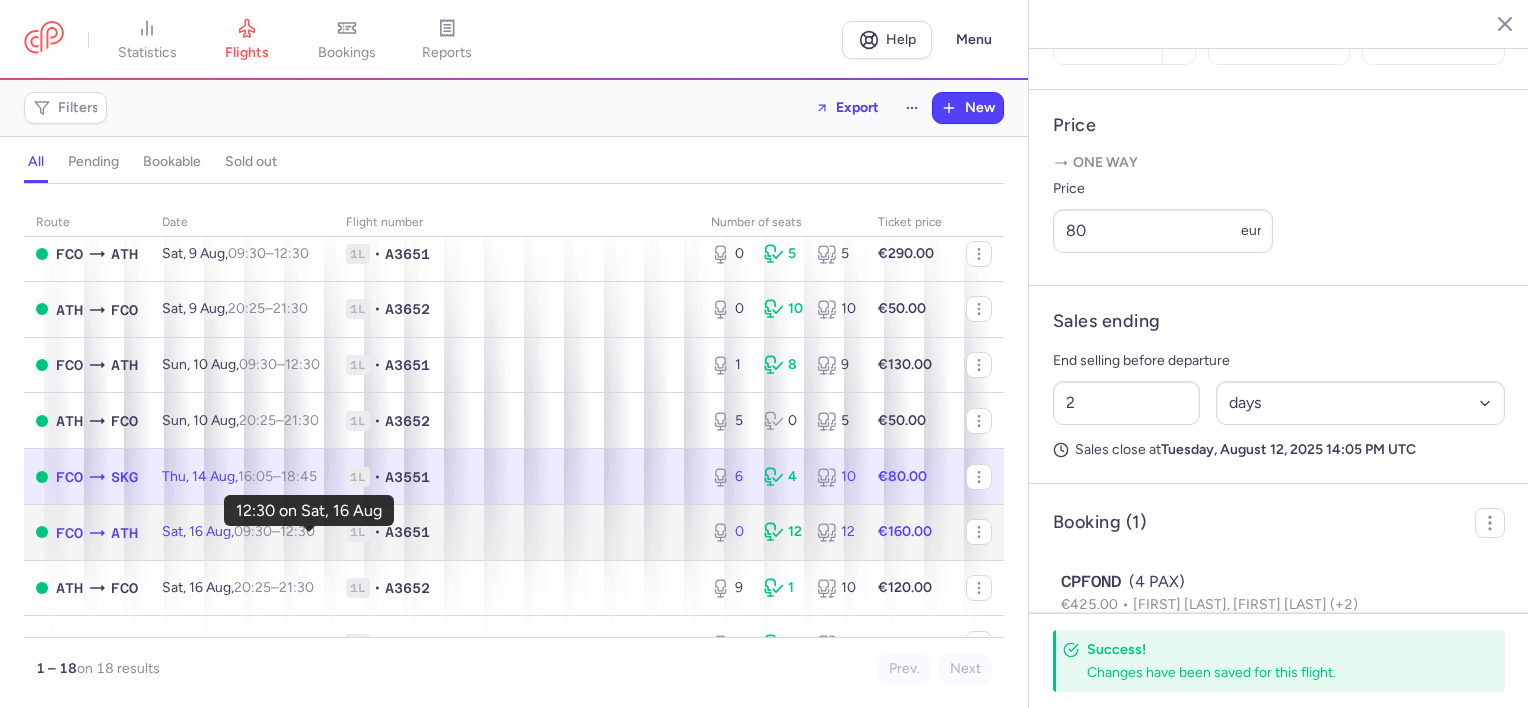click on "12:30  +0" at bounding box center (297, 531) 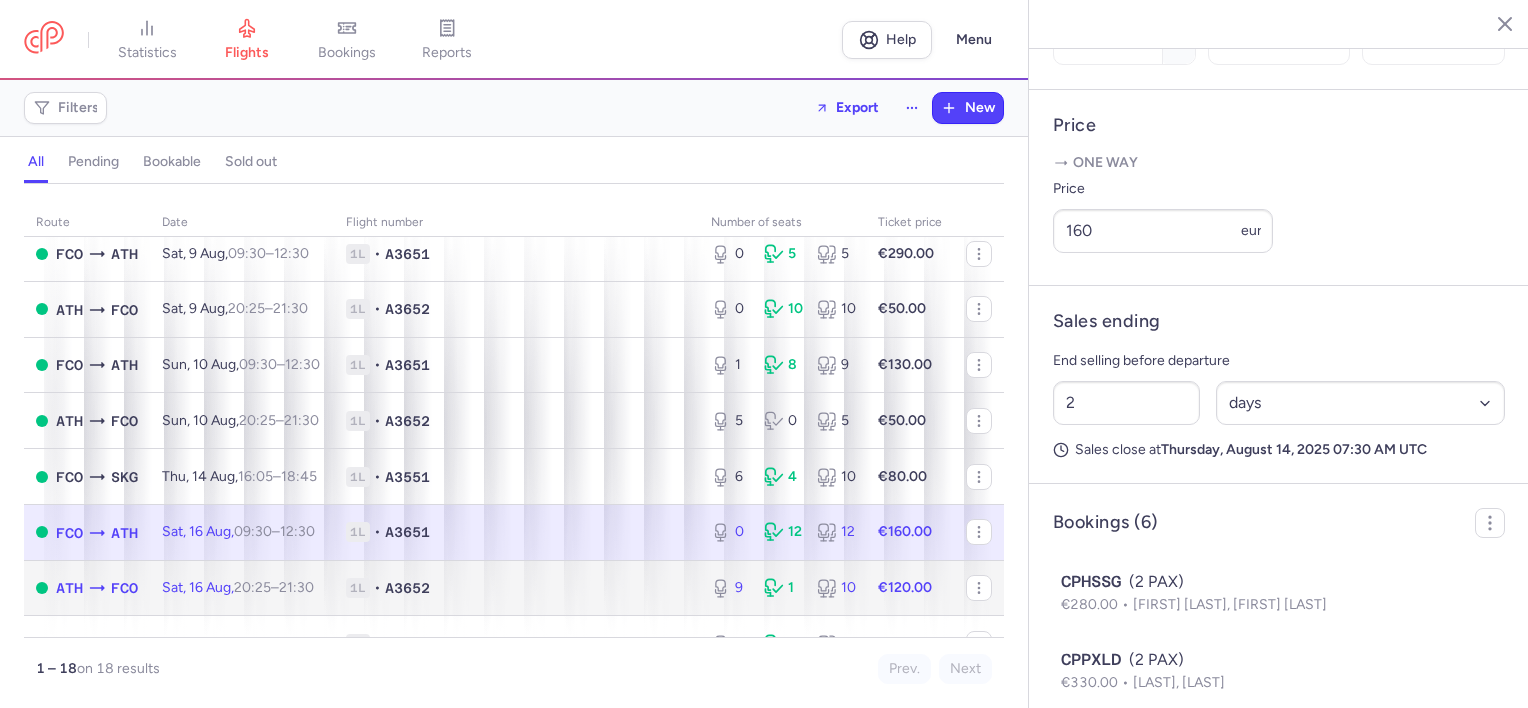 click on "Sat, 16 Aug, 20:25 – 21:30 +0" 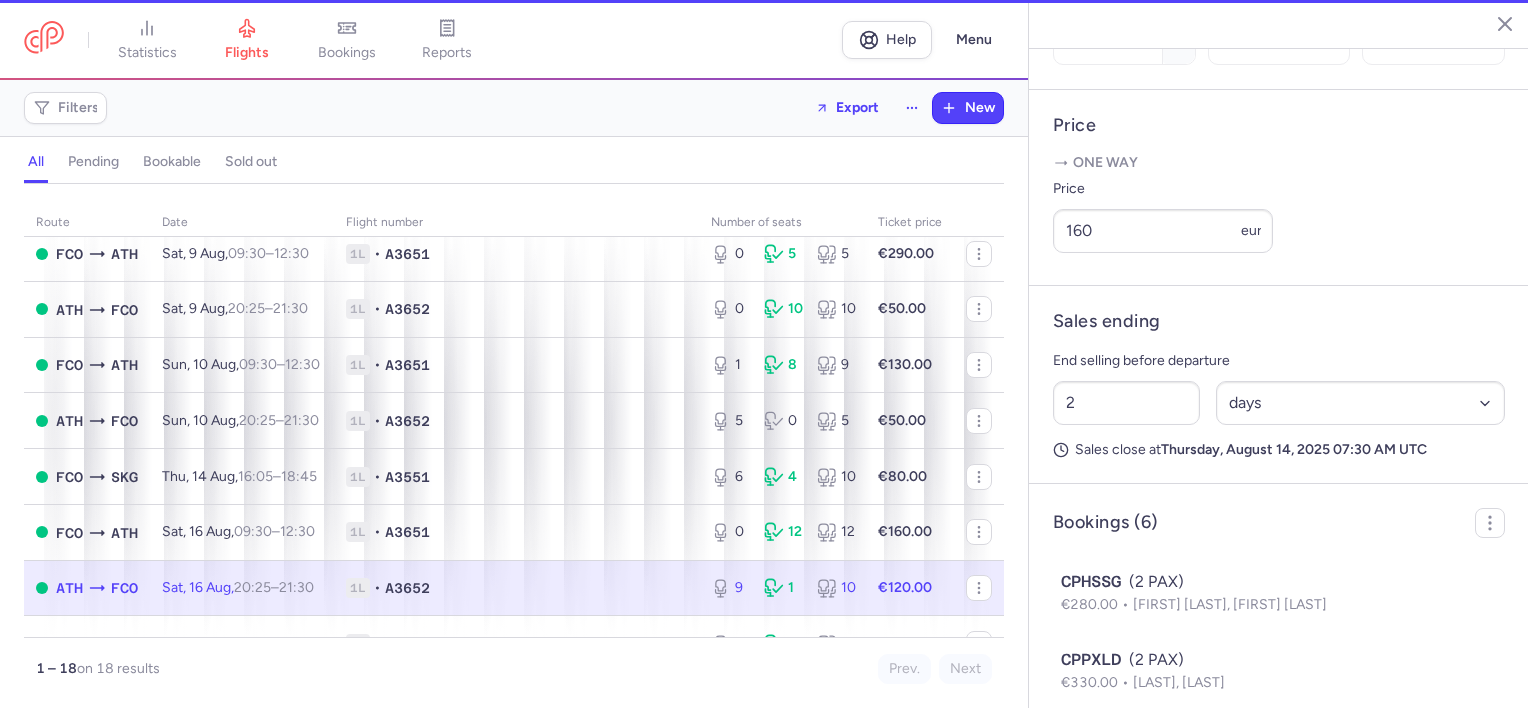type on "9" 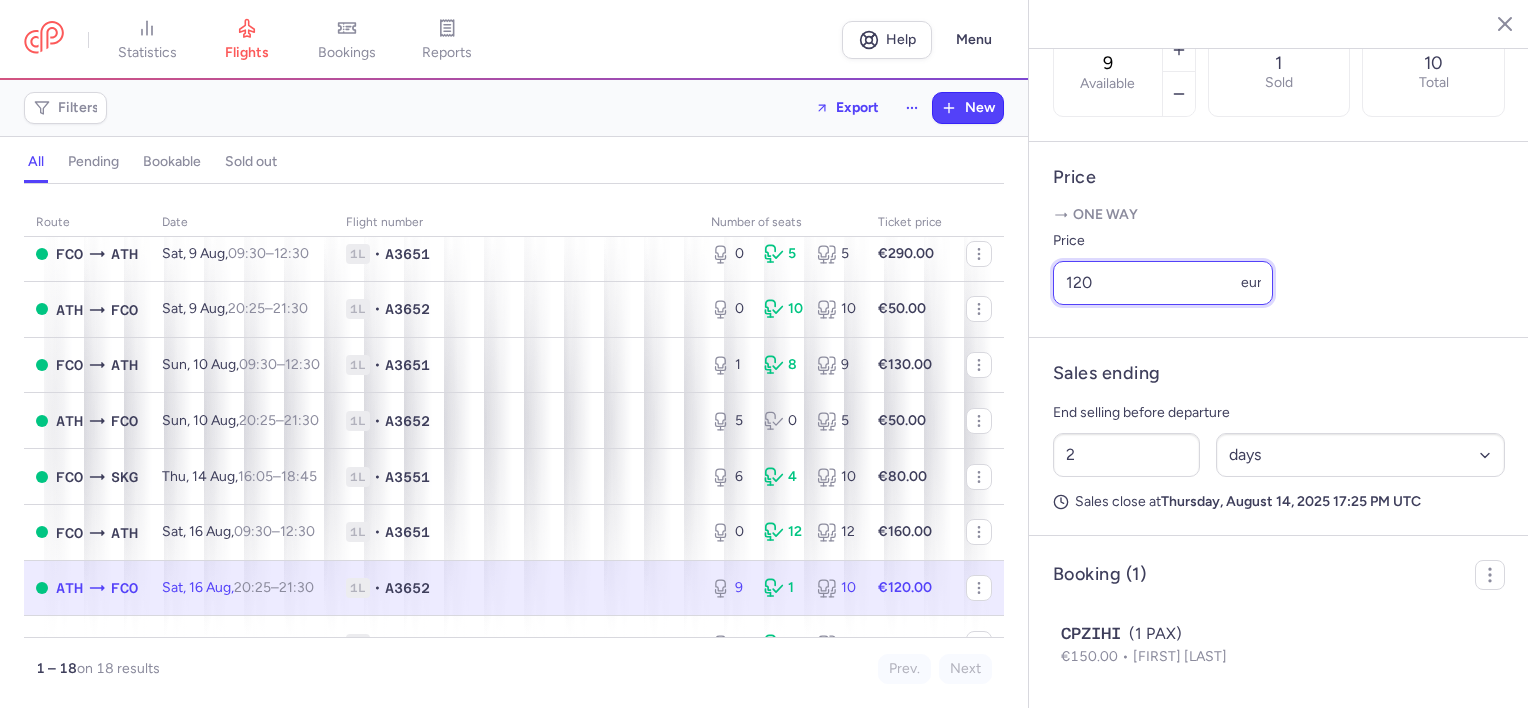 drag, startPoint x: 1121, startPoint y: 284, endPoint x: 1040, endPoint y: 279, distance: 81.154175 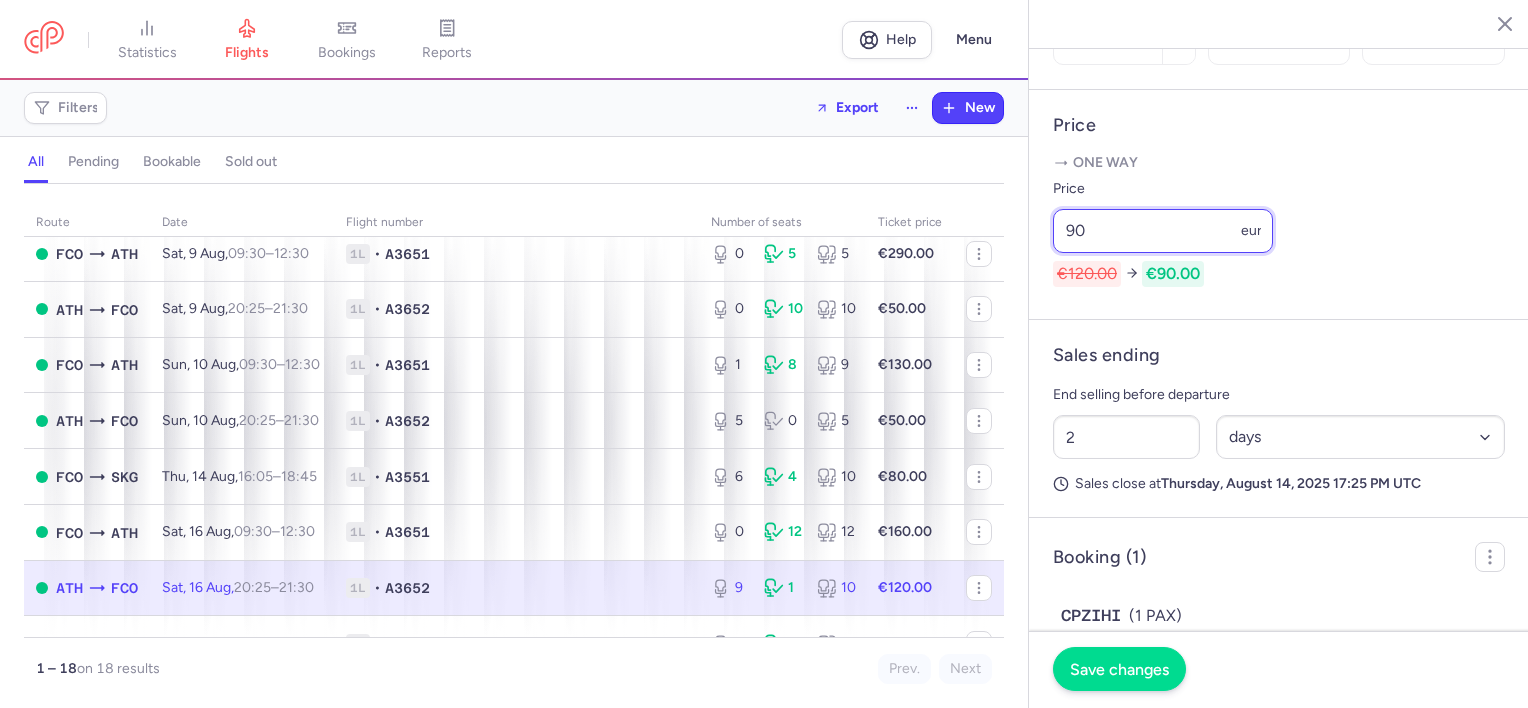 type on "90" 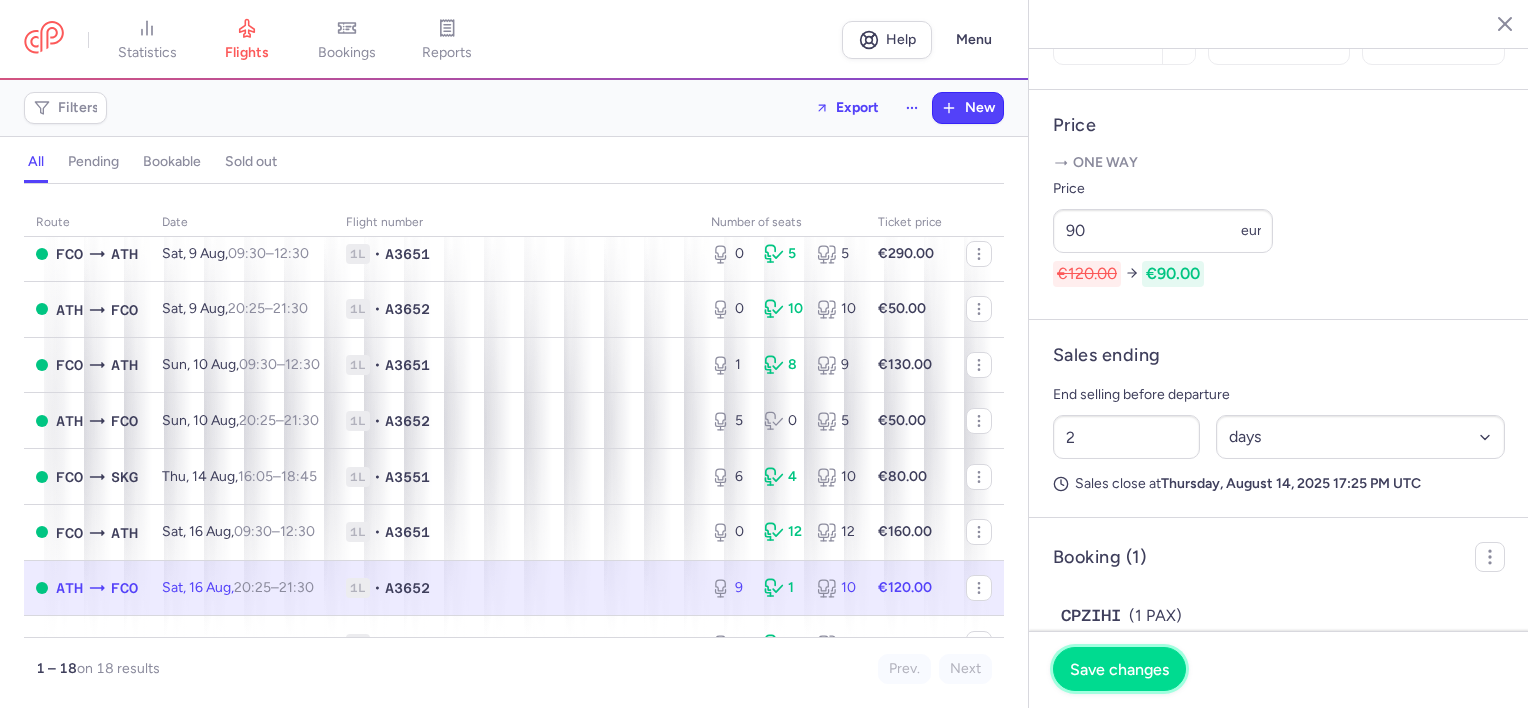 click on "Save changes" at bounding box center [1119, 669] 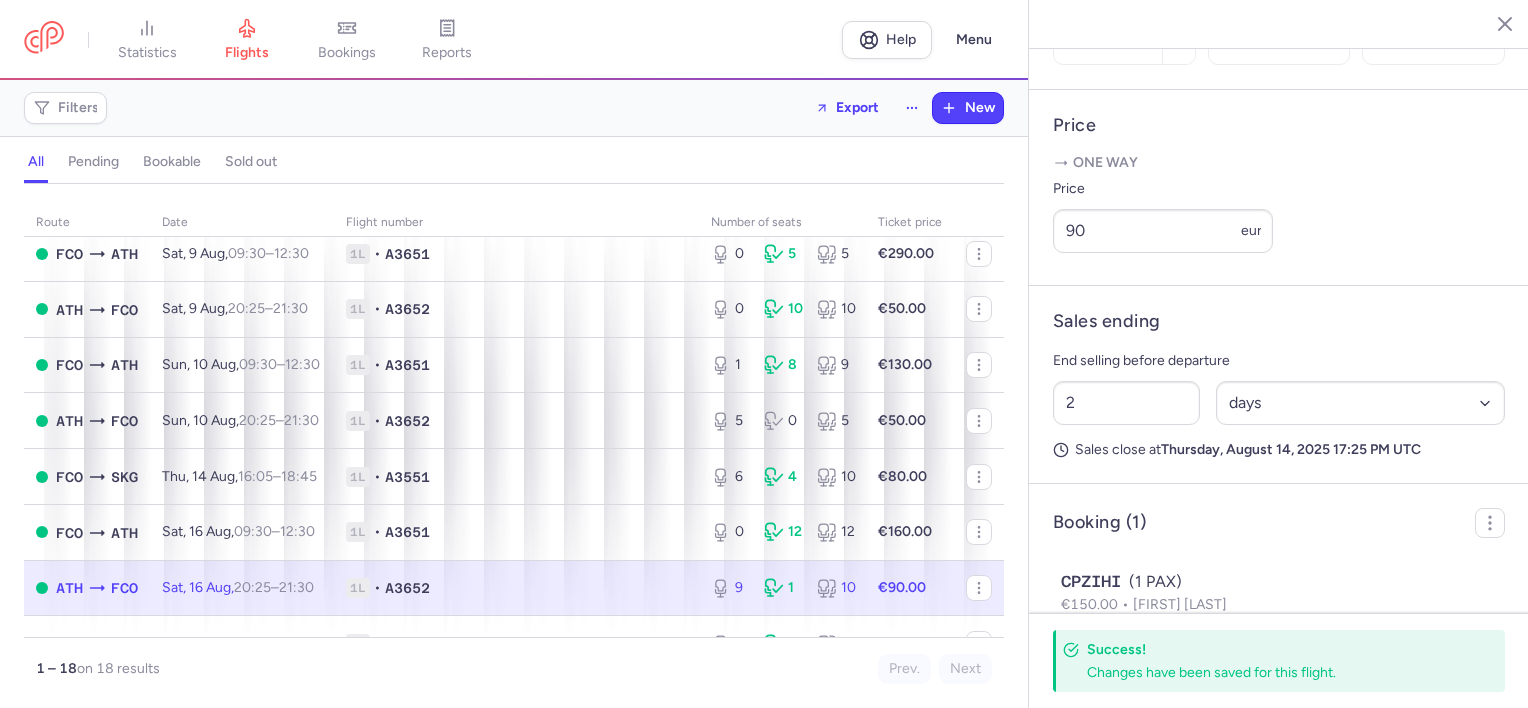 click on "One way" at bounding box center (1279, 163) 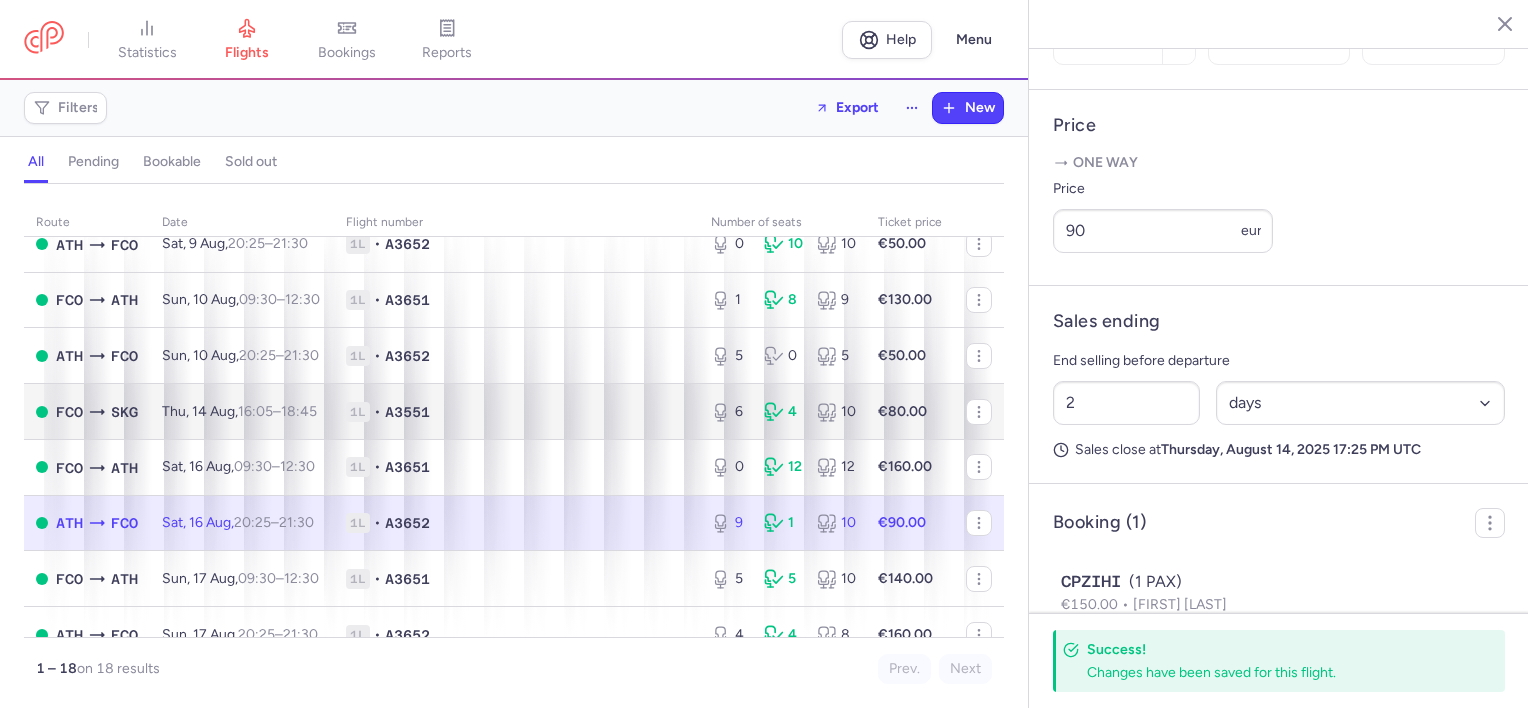 scroll, scrollTop: 200, scrollLeft: 0, axis: vertical 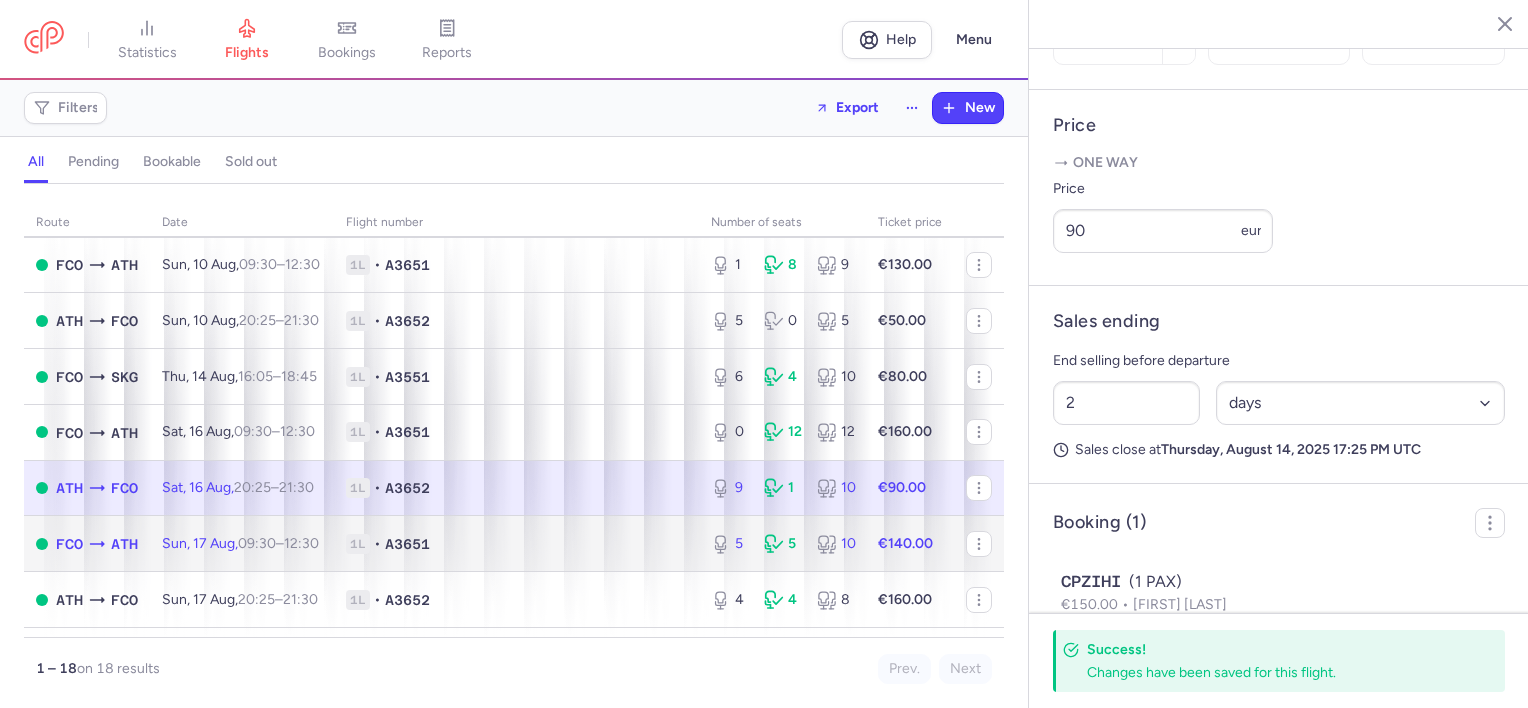 click on "Sun, 17 Aug, 09:30 – 12:30 +0" 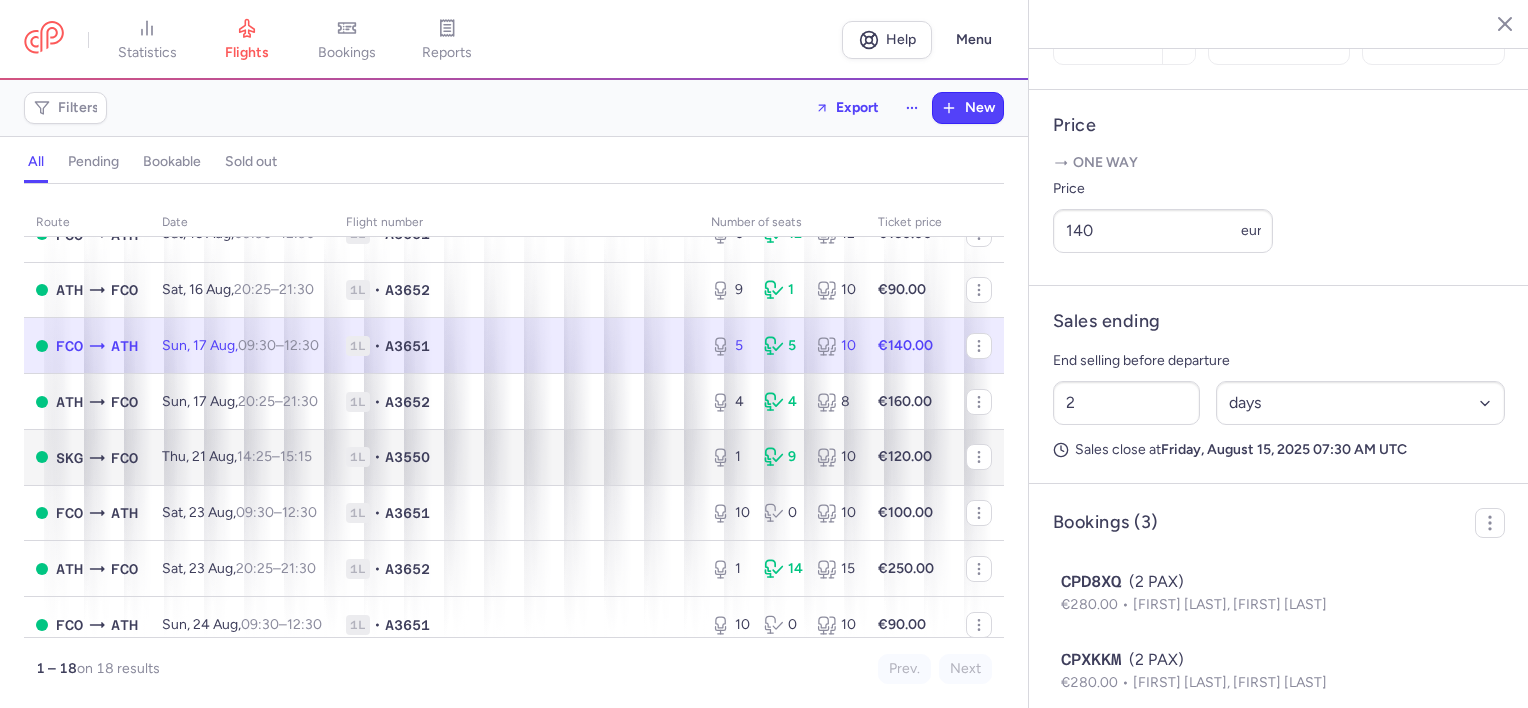 scroll, scrollTop: 400, scrollLeft: 0, axis: vertical 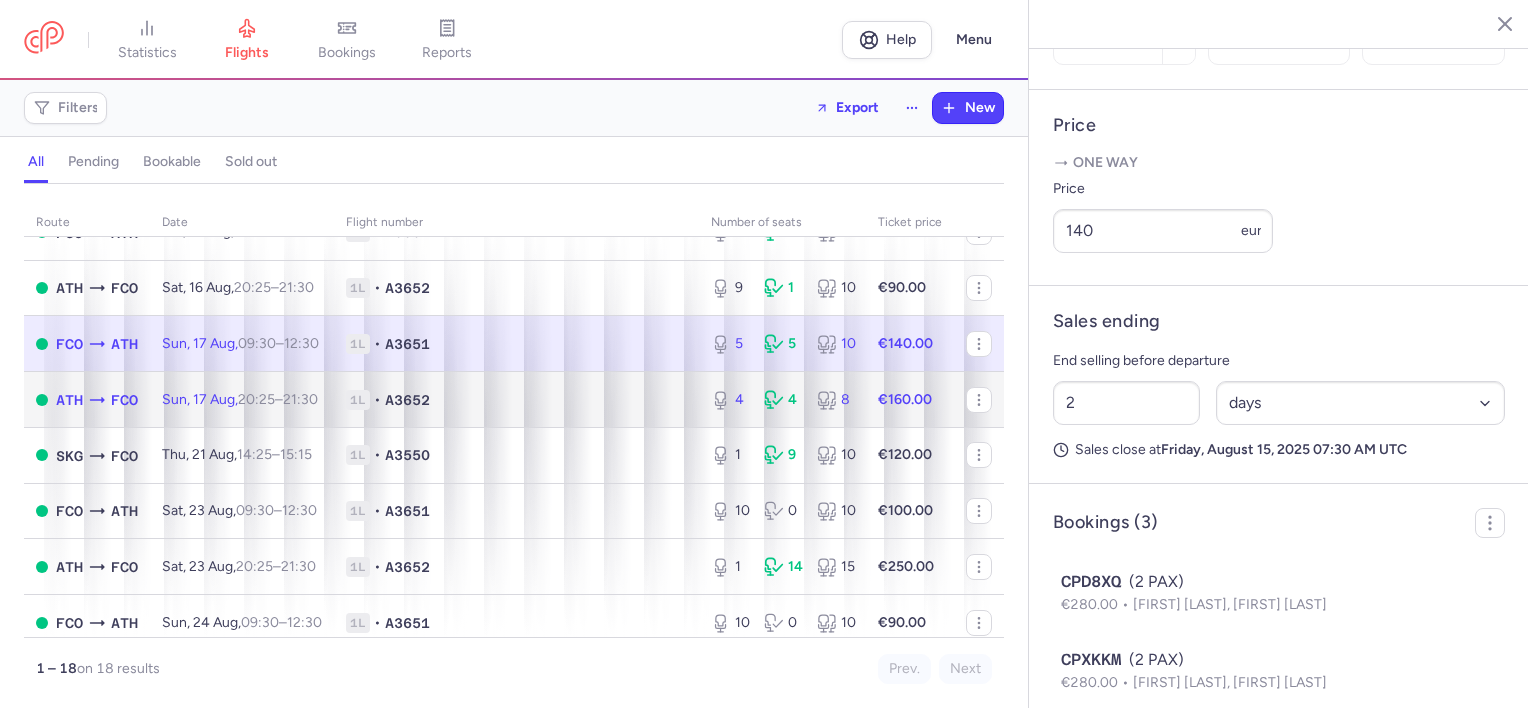 click on "1L • A3652" 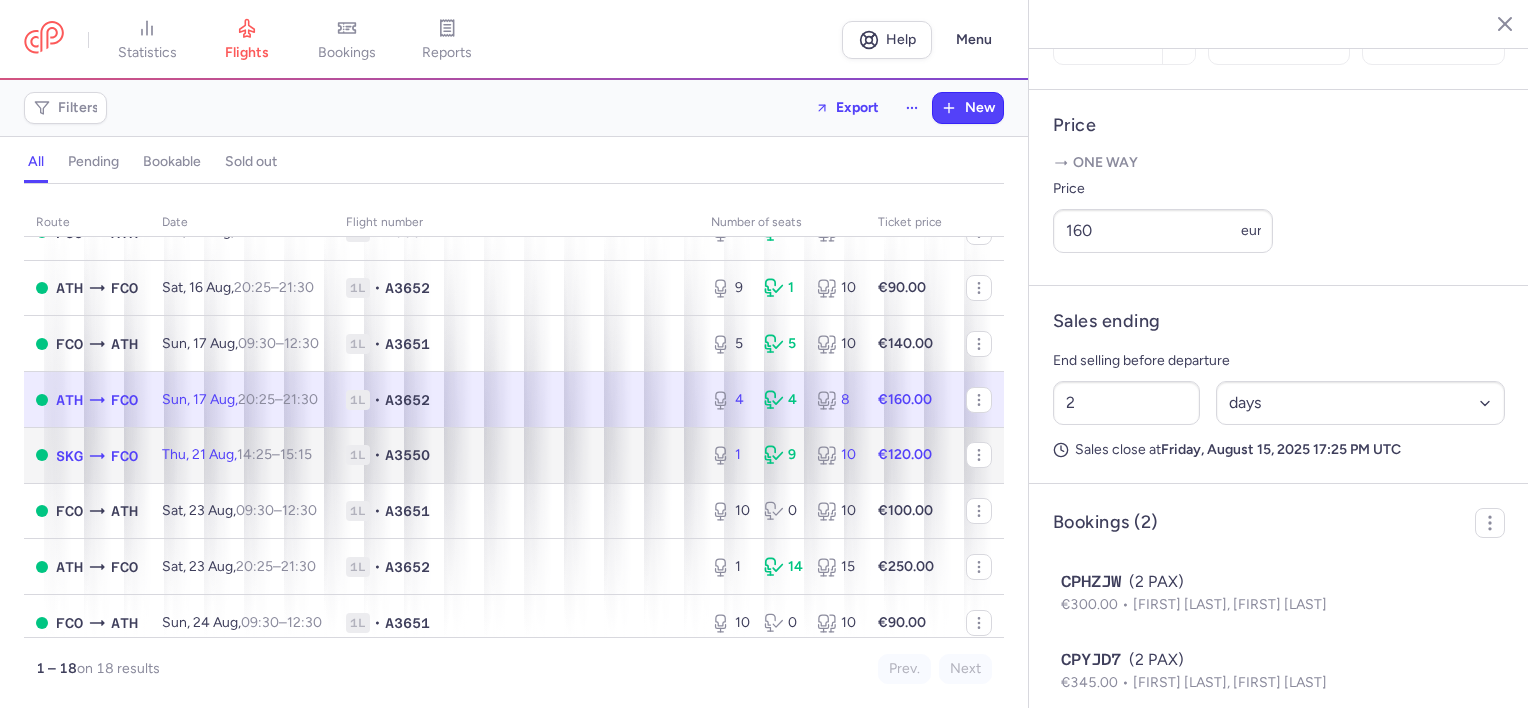 click on "14:25  –  15:15  +0" at bounding box center (274, 454) 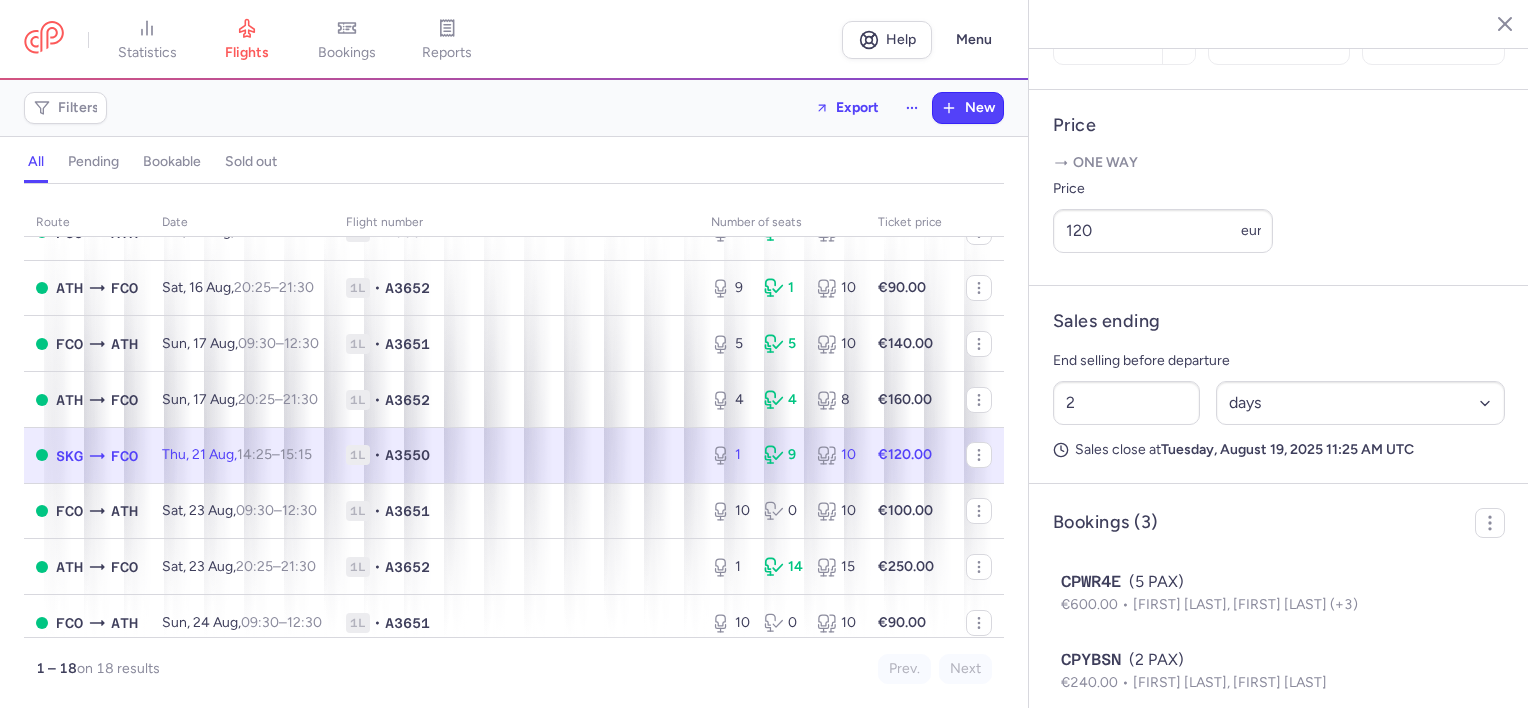 scroll, scrollTop: 500, scrollLeft: 0, axis: vertical 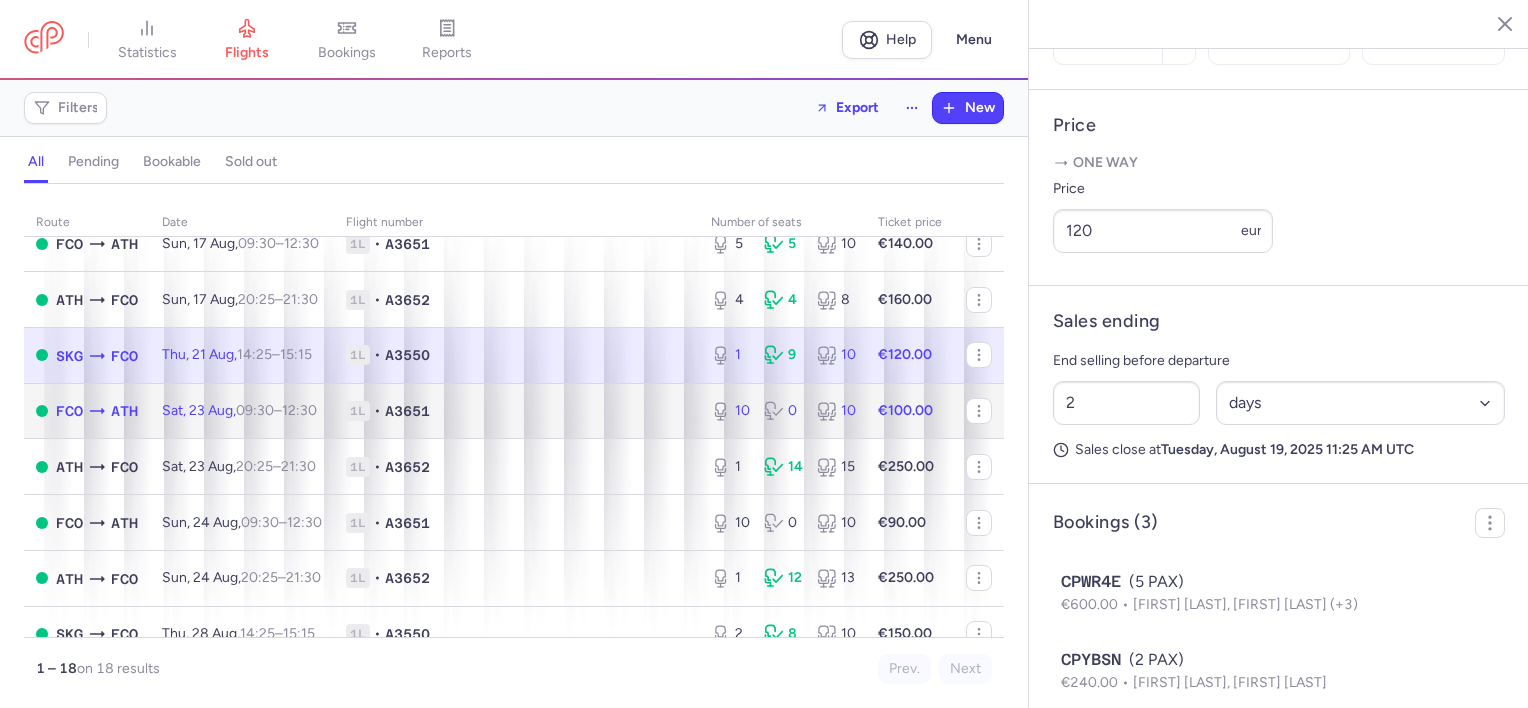 click on "Sat, 23 Aug,  09:30  –  12:30  +0" 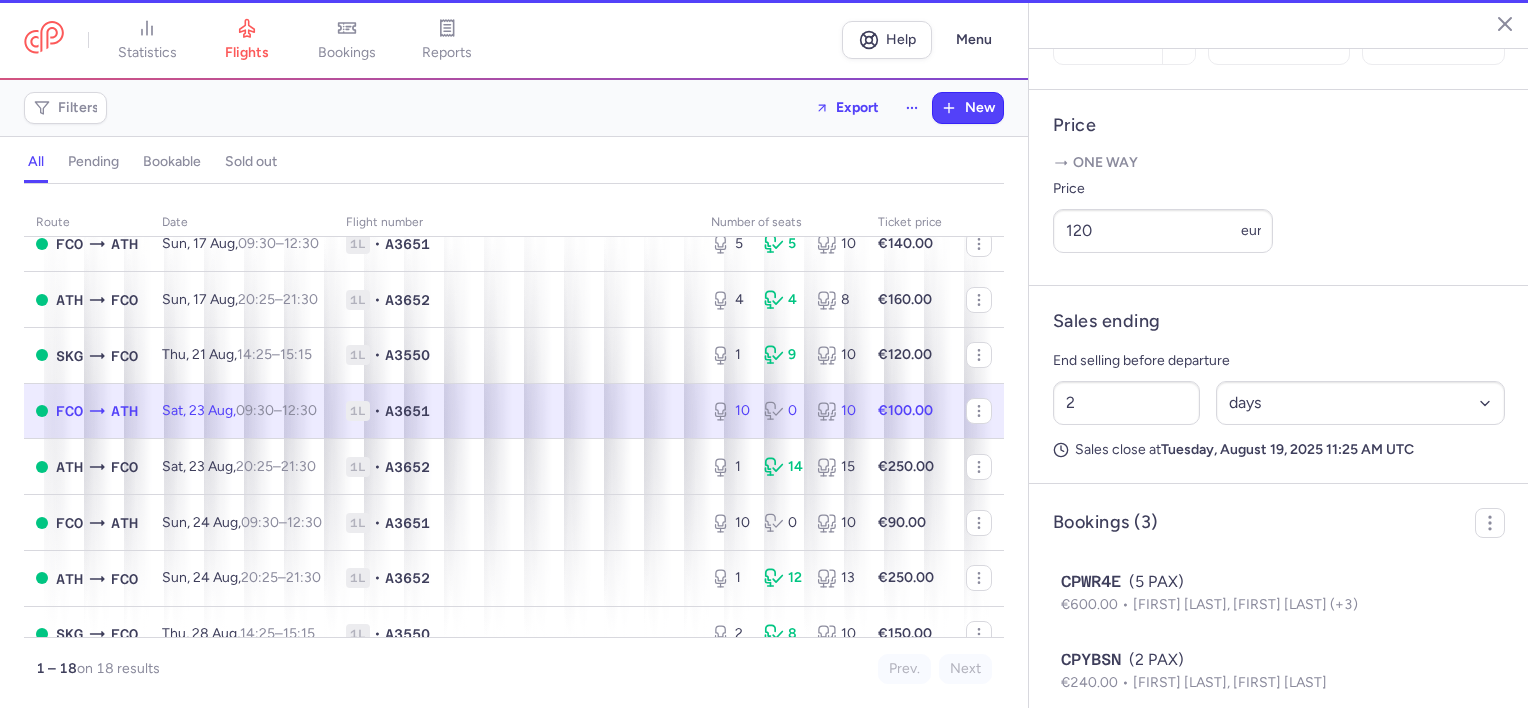 type on "10" 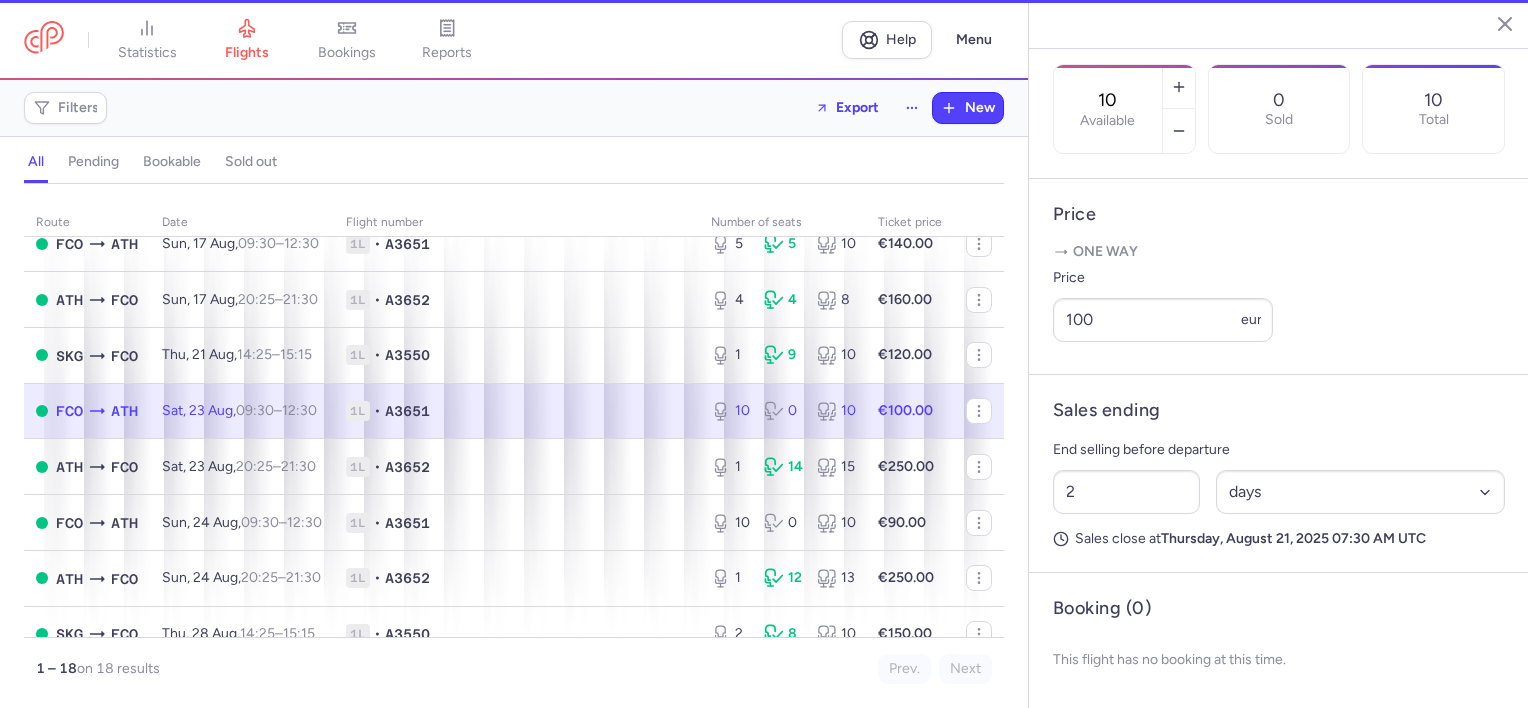 scroll, scrollTop: 670, scrollLeft: 0, axis: vertical 